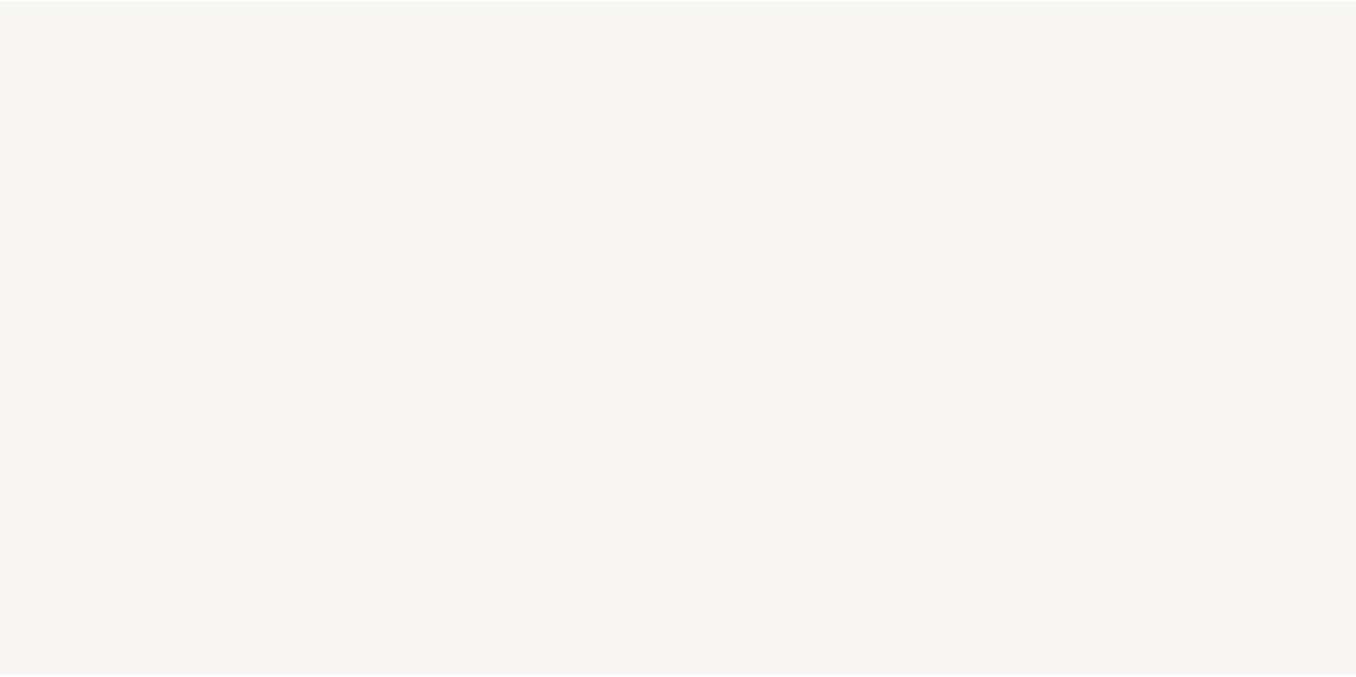 scroll, scrollTop: 0, scrollLeft: 0, axis: both 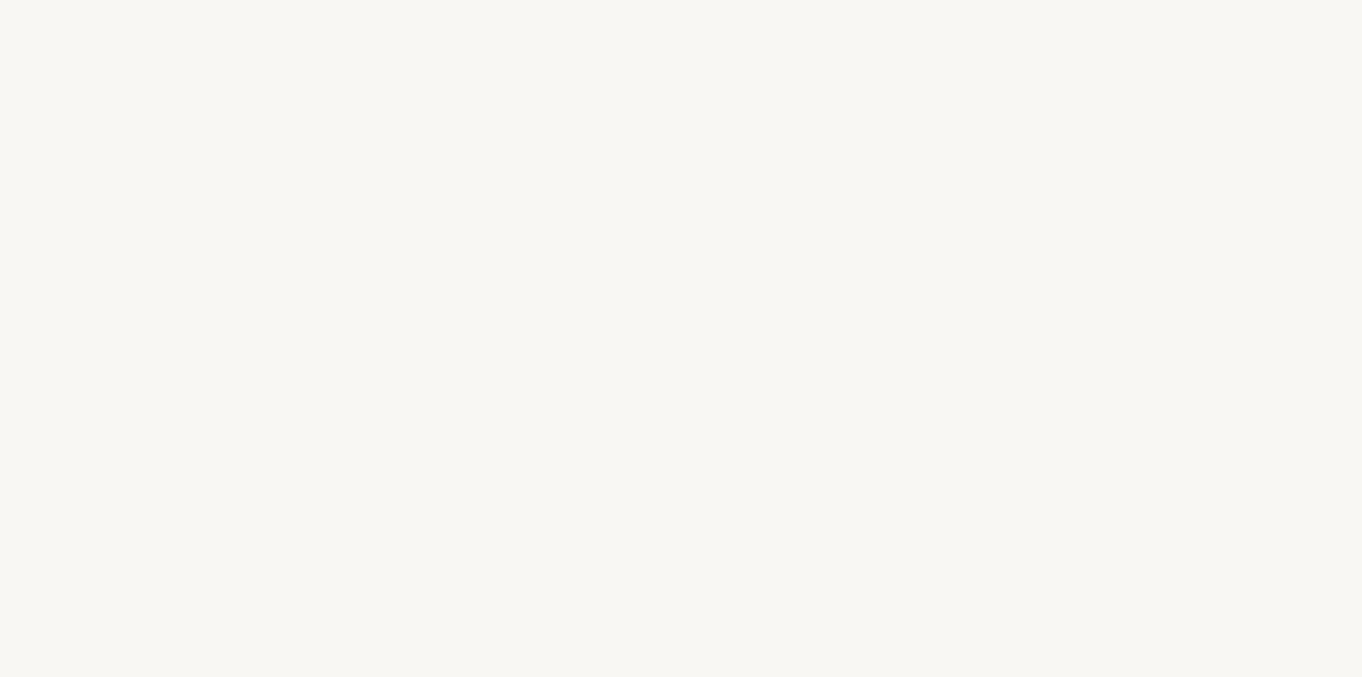 select on "US" 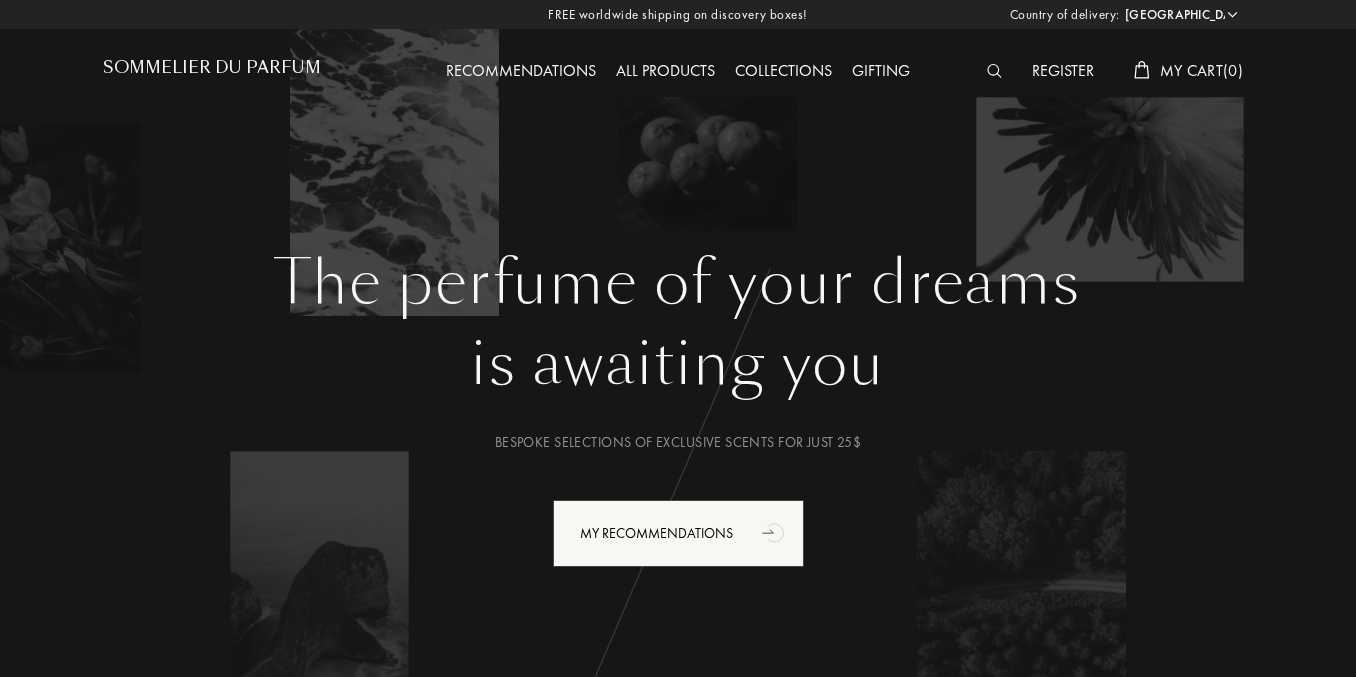 scroll, scrollTop: 0, scrollLeft: 0, axis: both 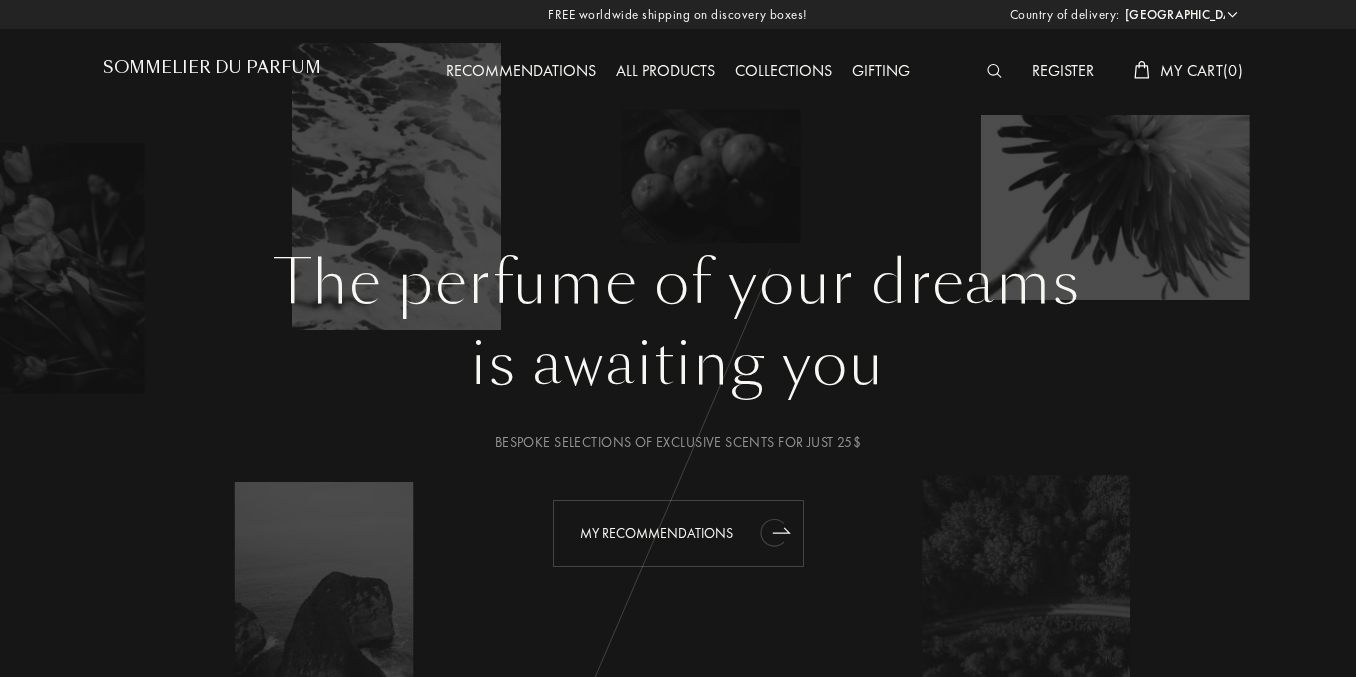 click on "My Recommendations" at bounding box center [678, 533] 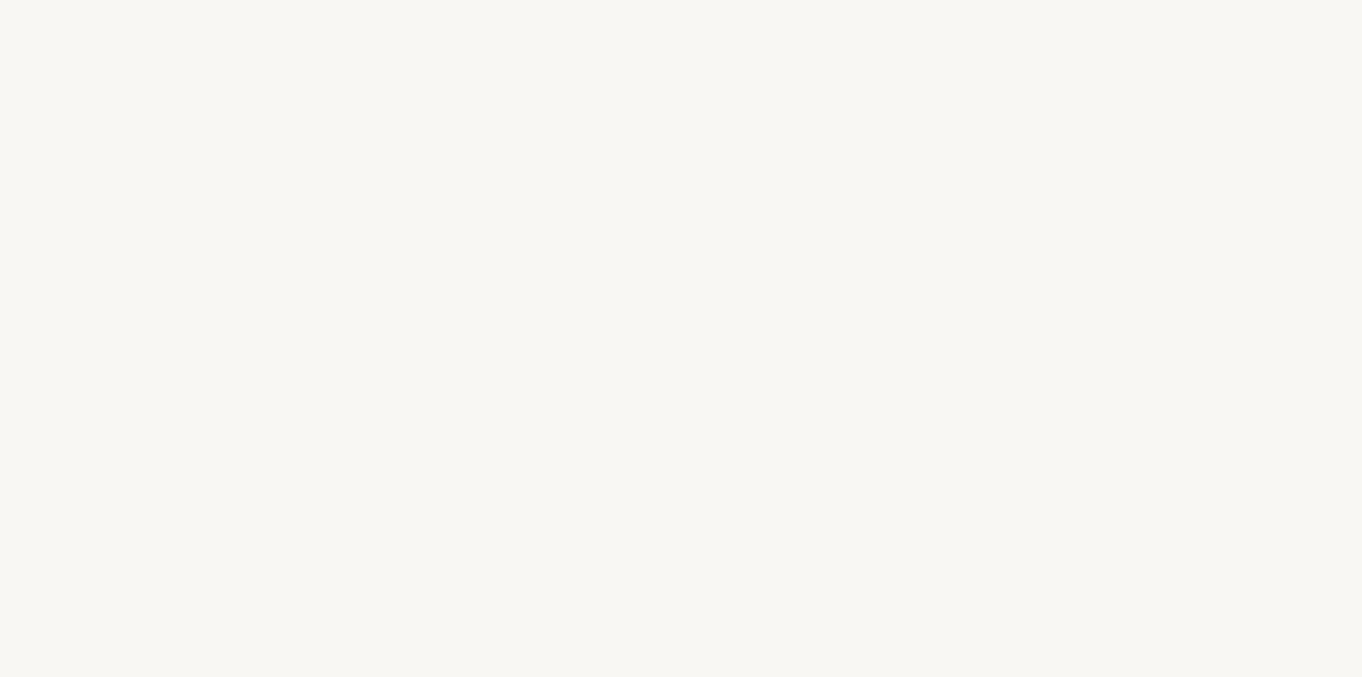 select on "US" 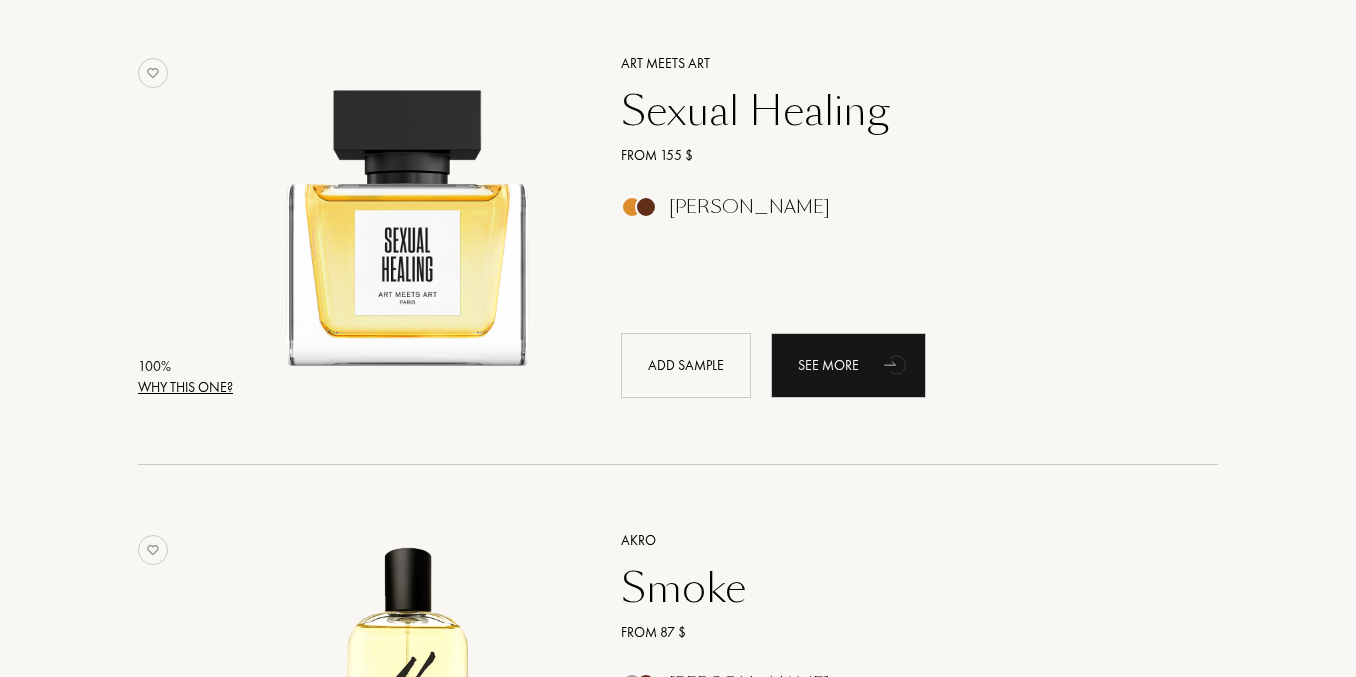scroll, scrollTop: 0, scrollLeft: 0, axis: both 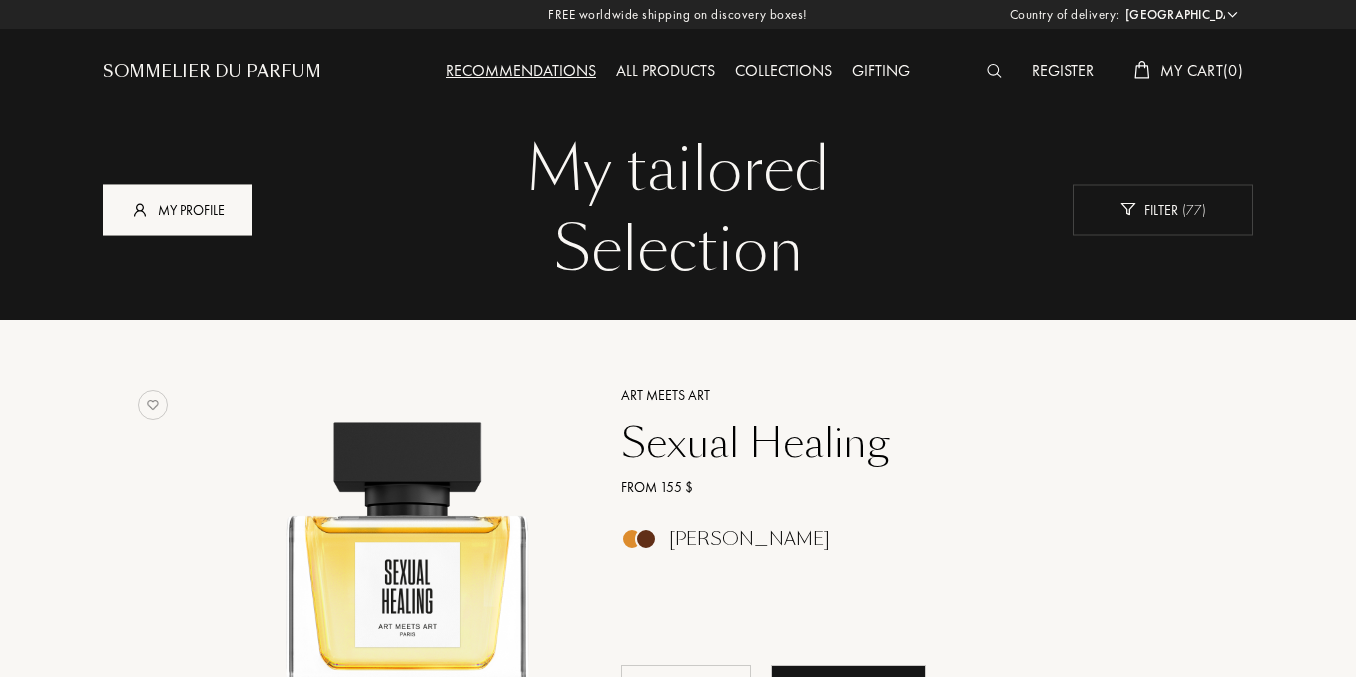 click on "My profile" at bounding box center (177, 209) 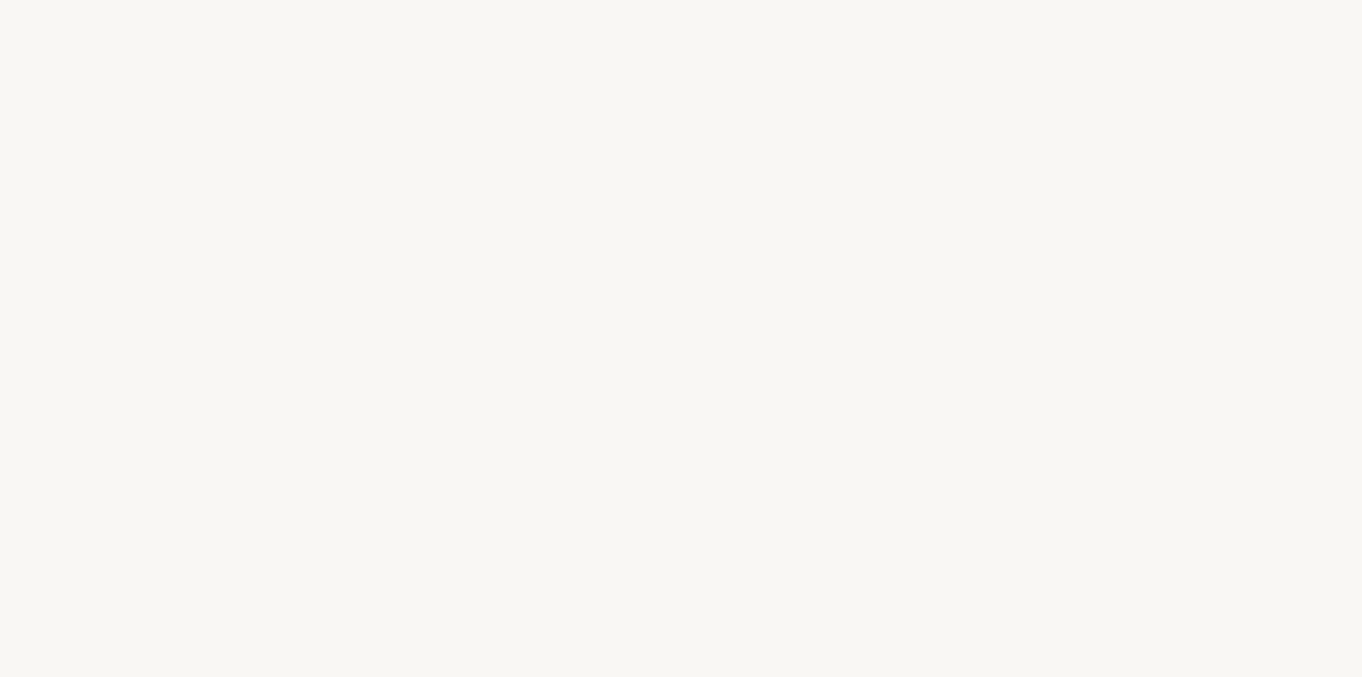select on "US" 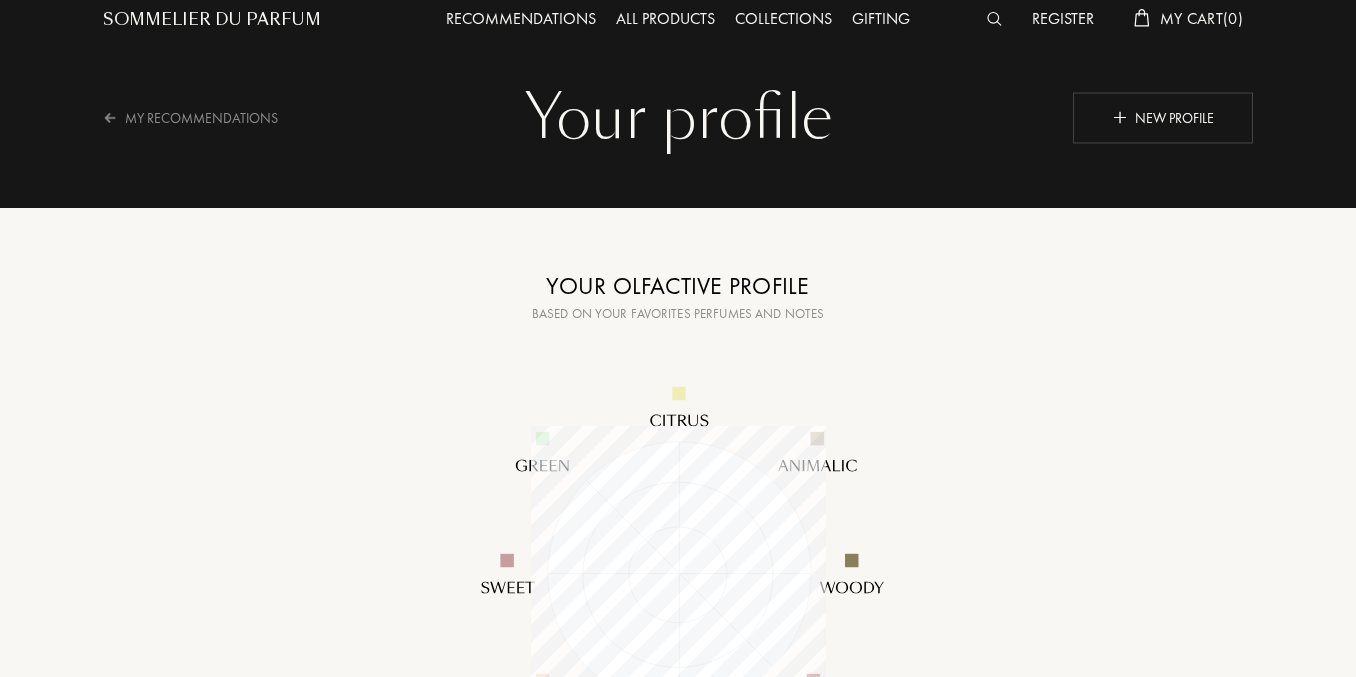 scroll, scrollTop: 332, scrollLeft: 0, axis: vertical 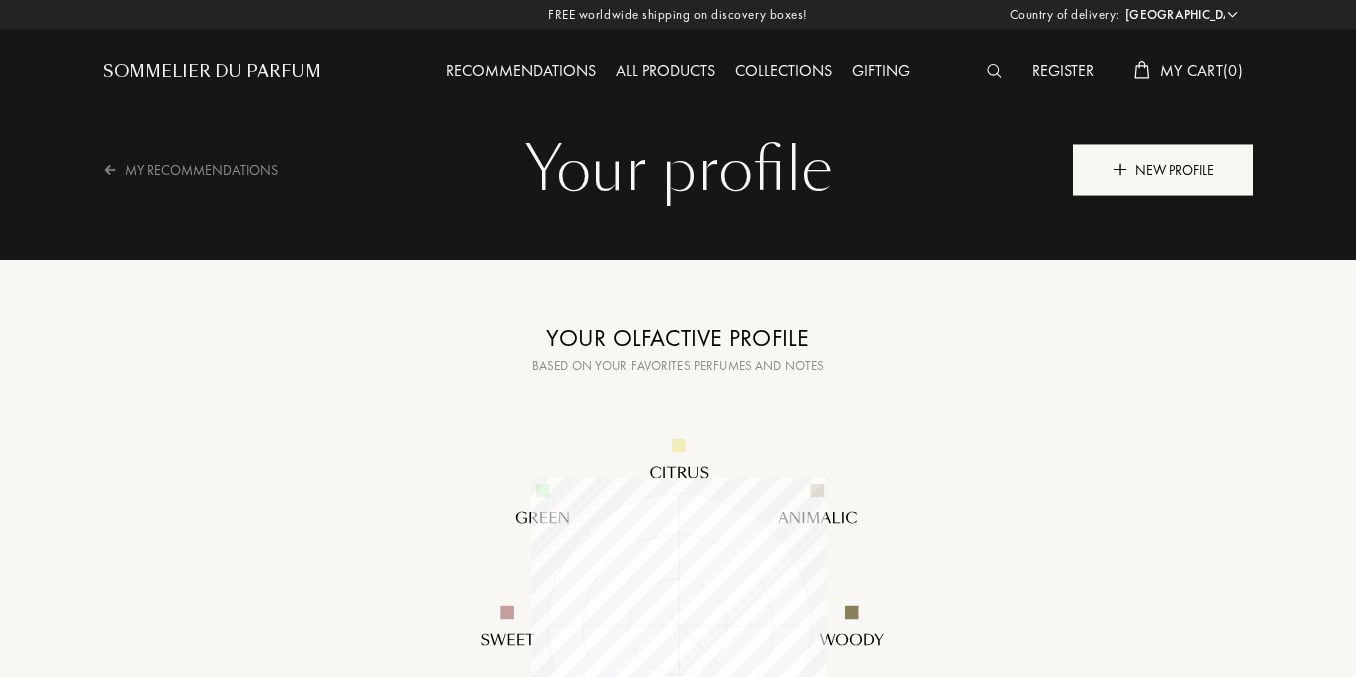 click on "New profile" at bounding box center (1163, 169) 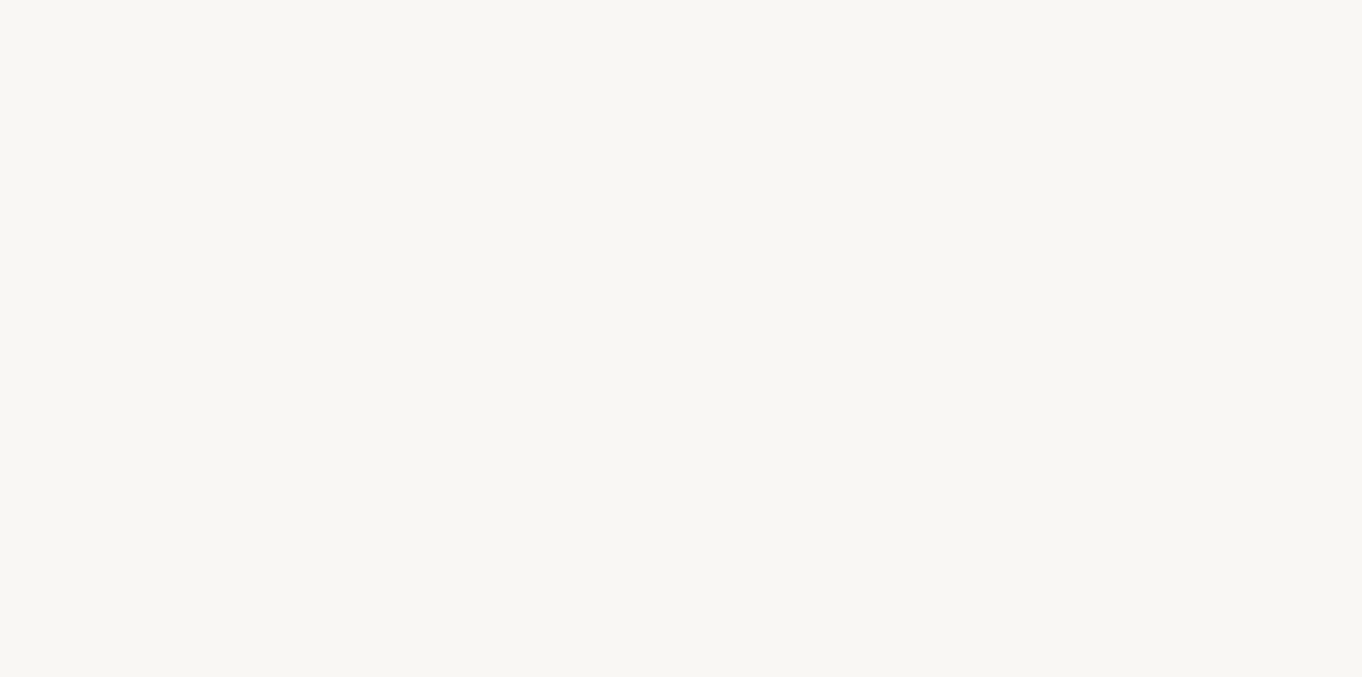 scroll, scrollTop: 0, scrollLeft: 0, axis: both 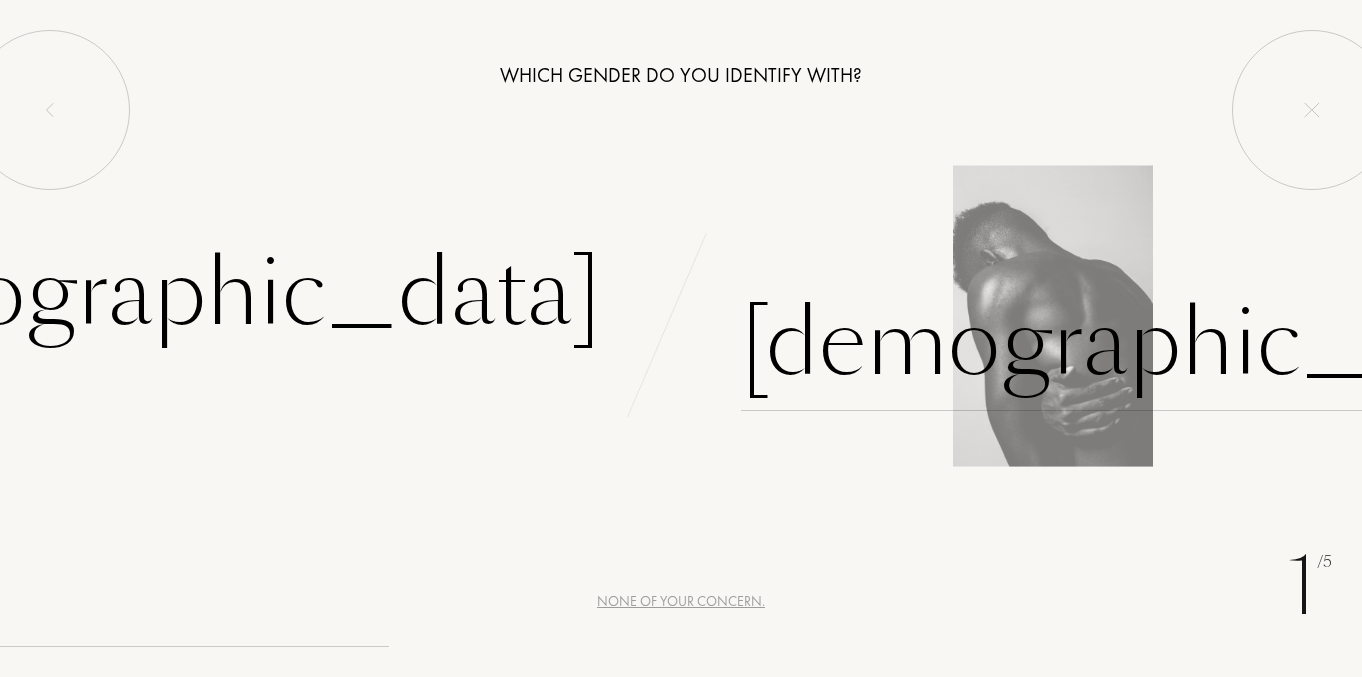 click on "[DEMOGRAPHIC_DATA]" at bounding box center [1158, 343] 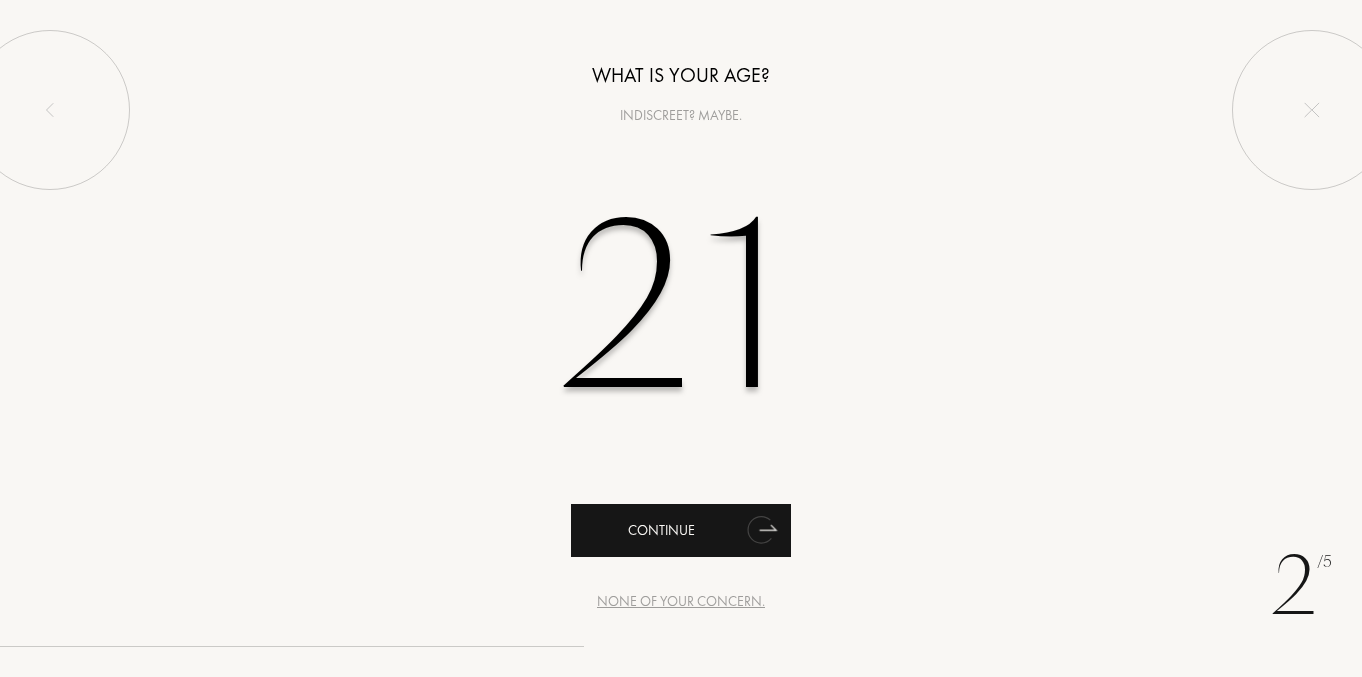type on "21" 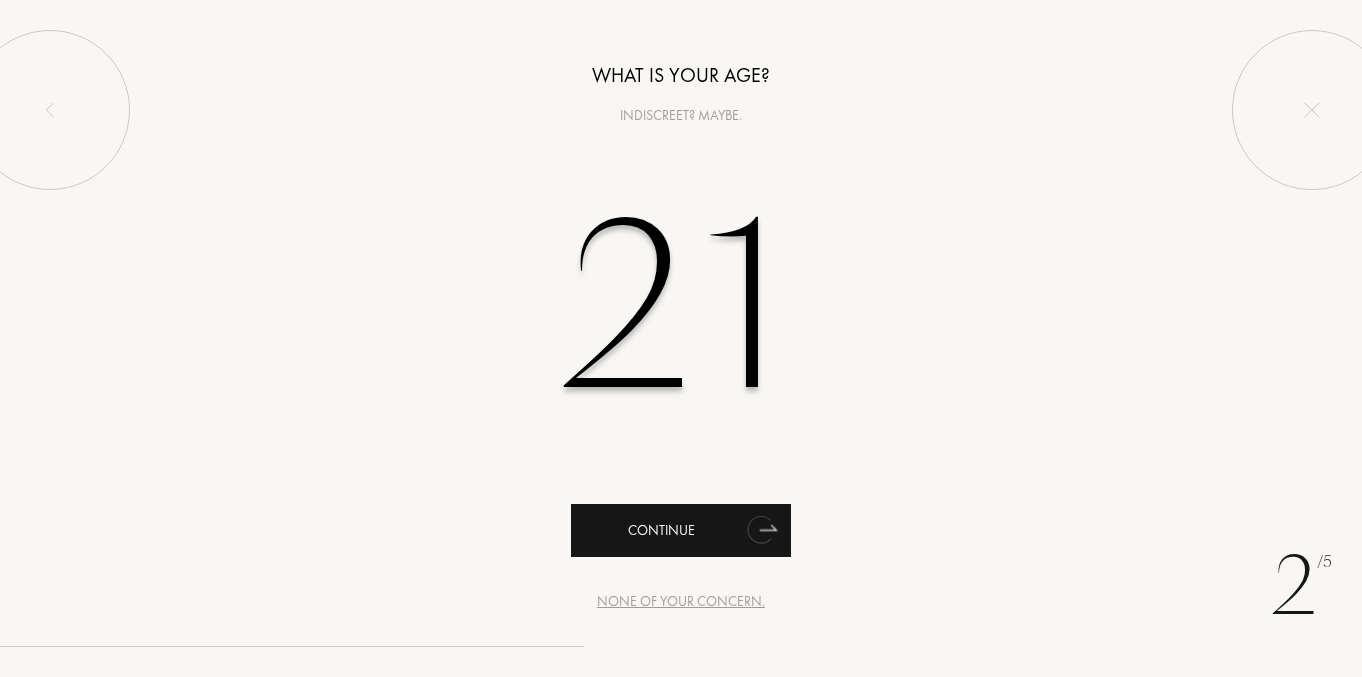 click on "Continue" at bounding box center (681, 530) 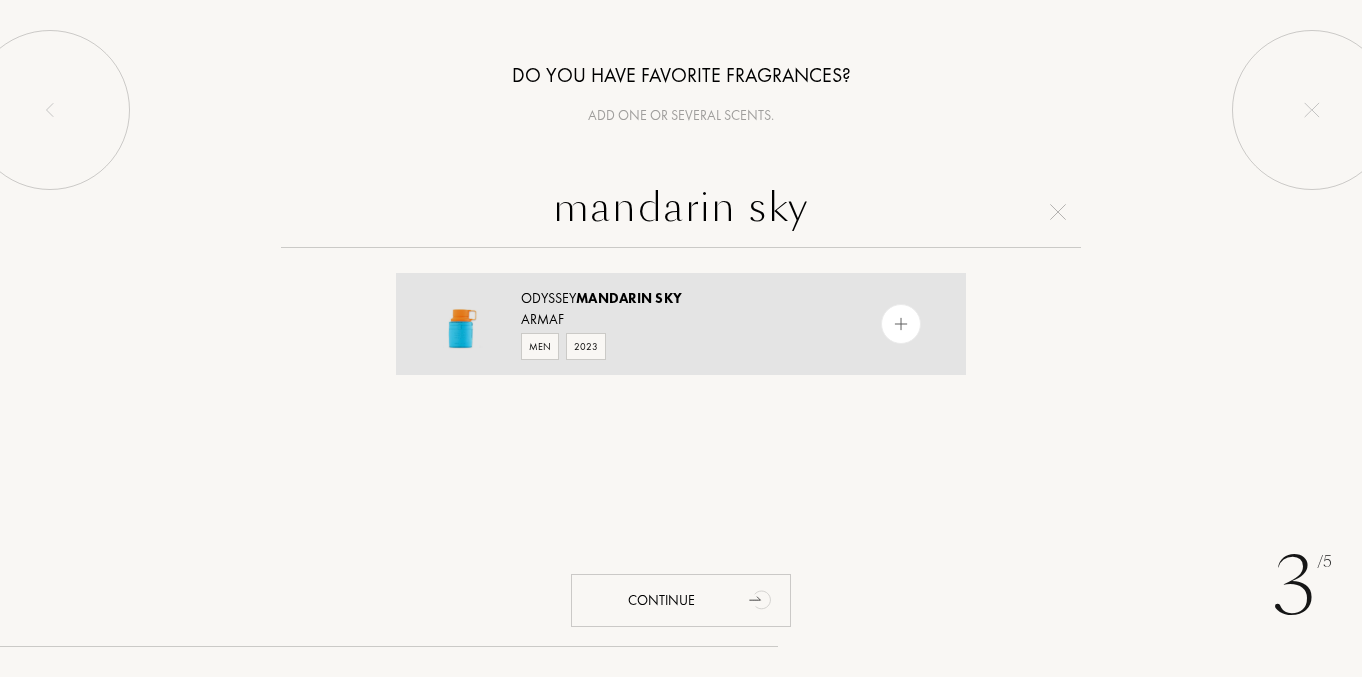 type on "mandarin sky" 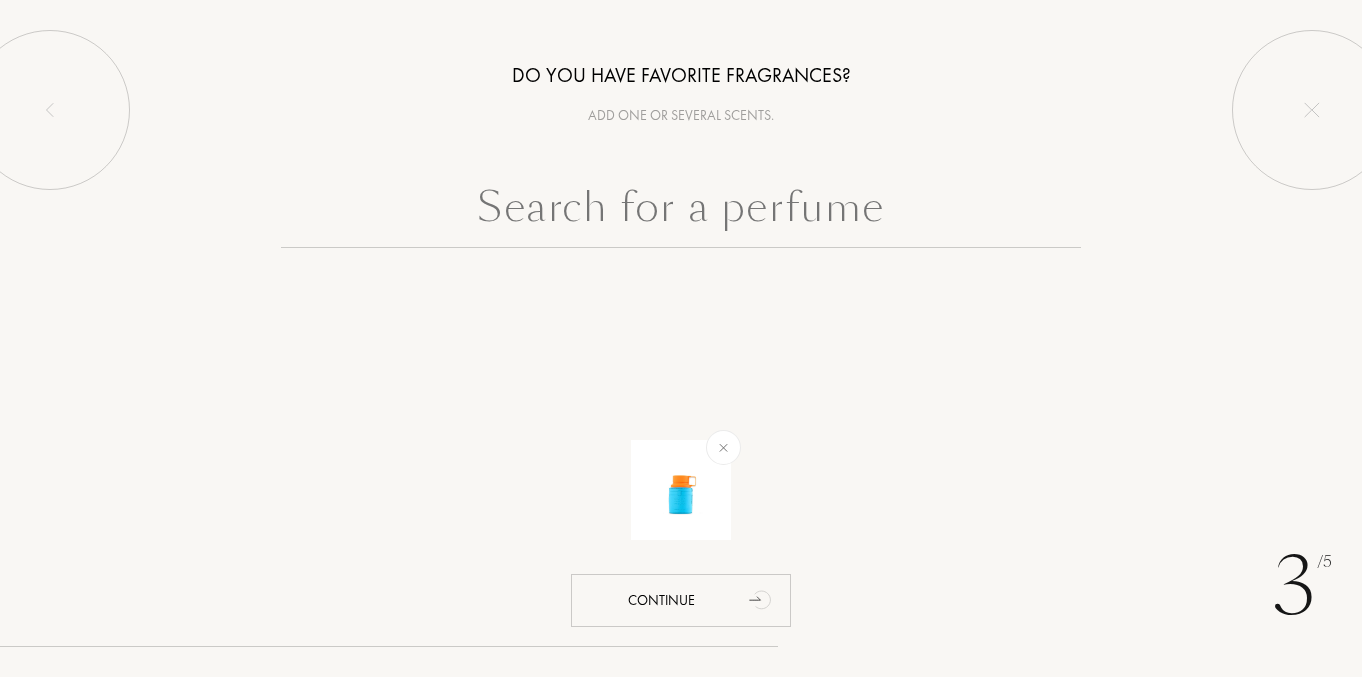 click at bounding box center (681, 212) 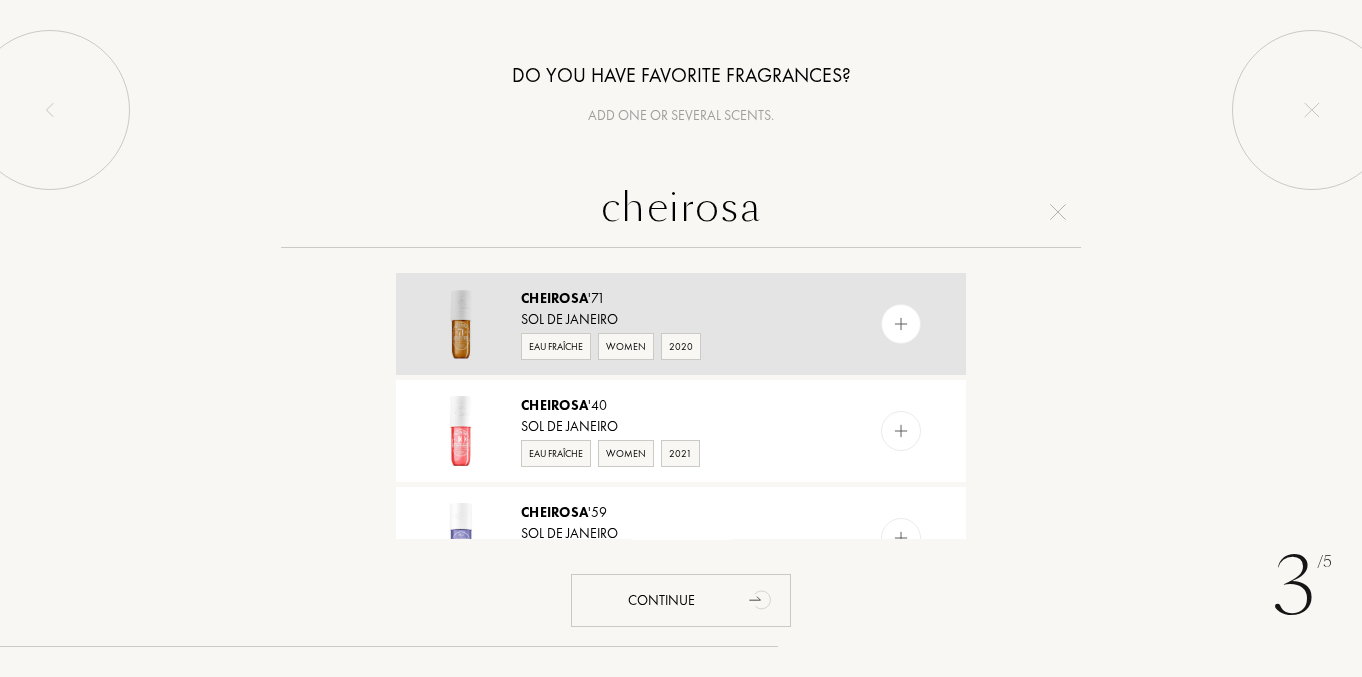 type on "cheirosa" 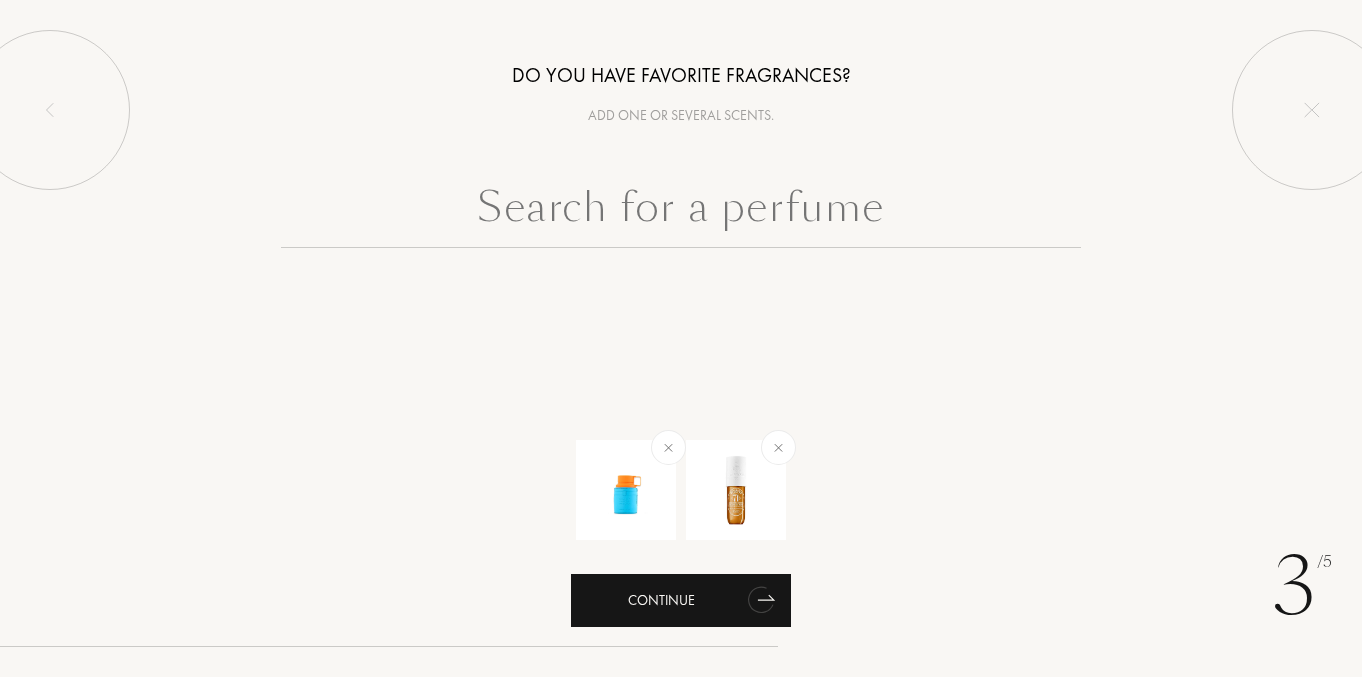 click on "Continue" at bounding box center (681, 600) 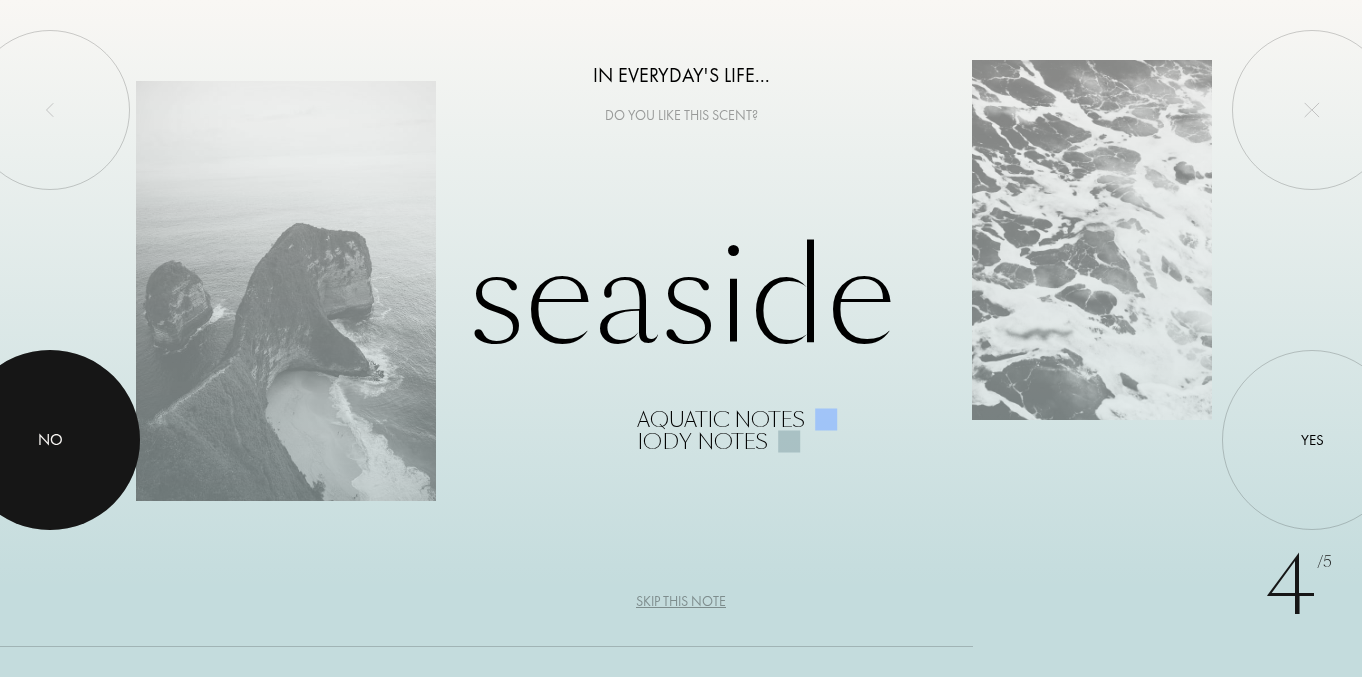 click at bounding box center (50, 440) 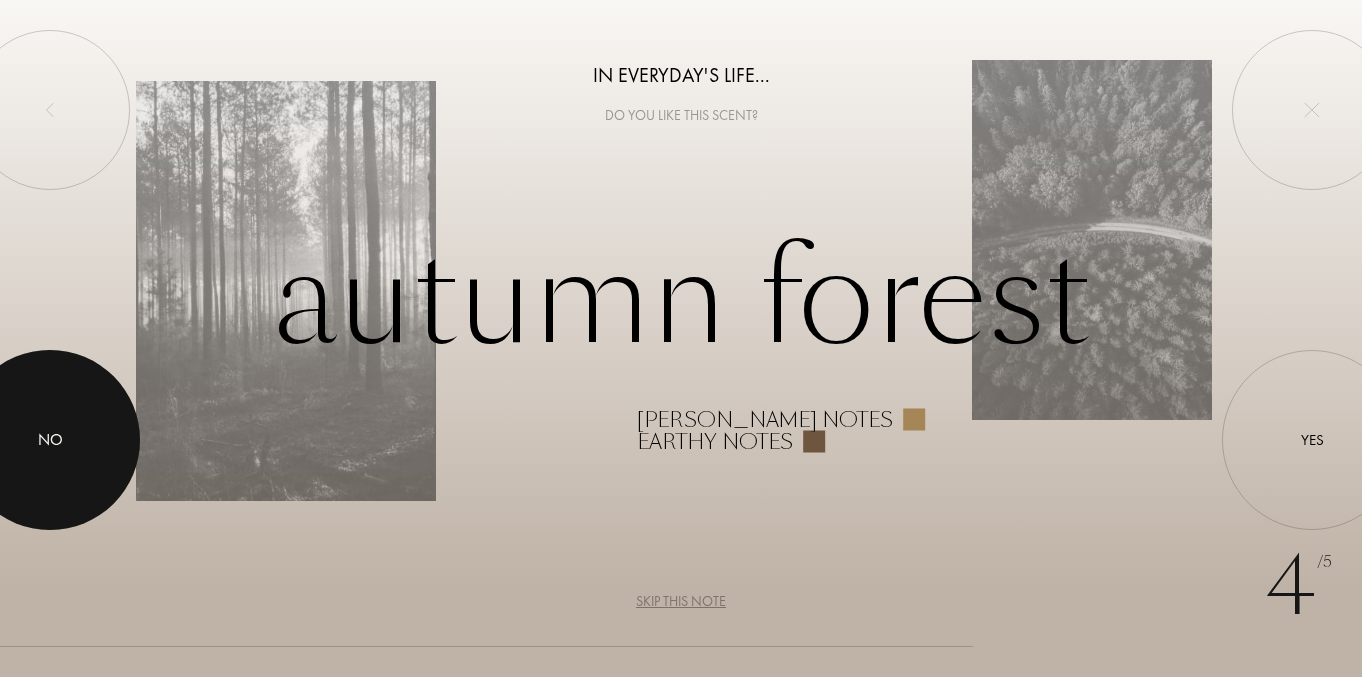 click at bounding box center (50, 440) 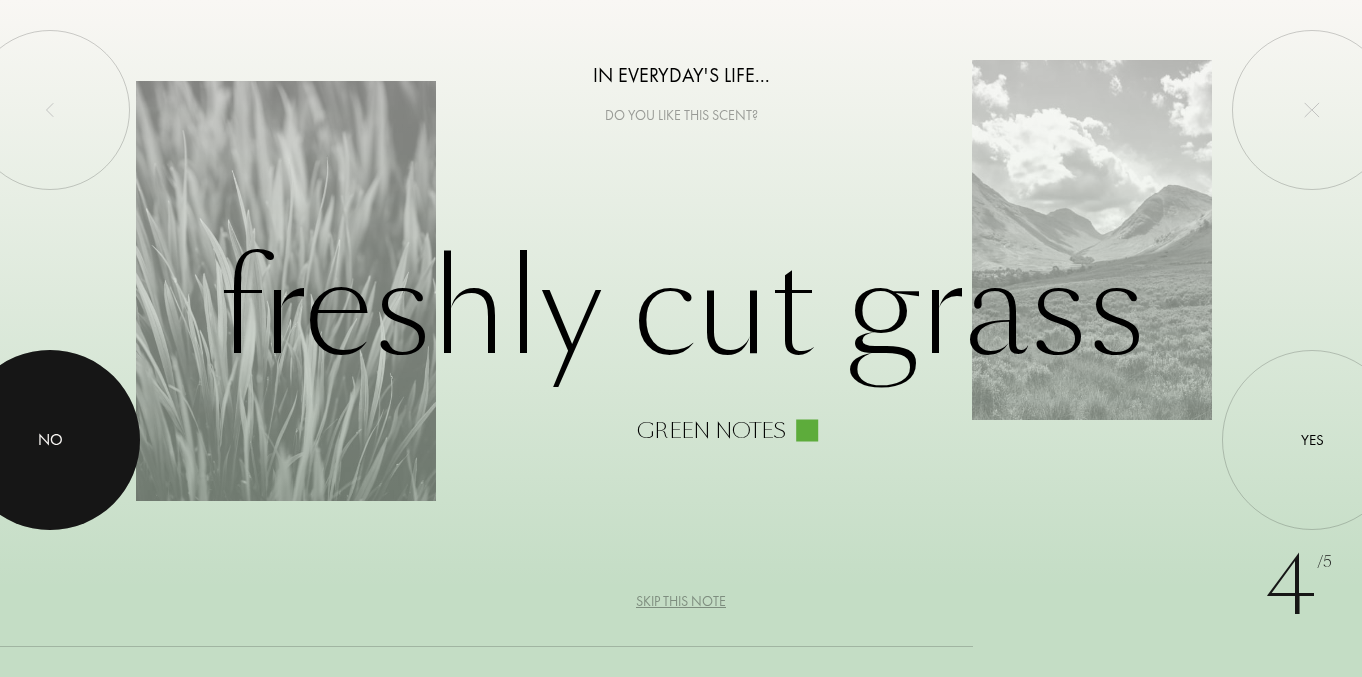 click at bounding box center (50, 440) 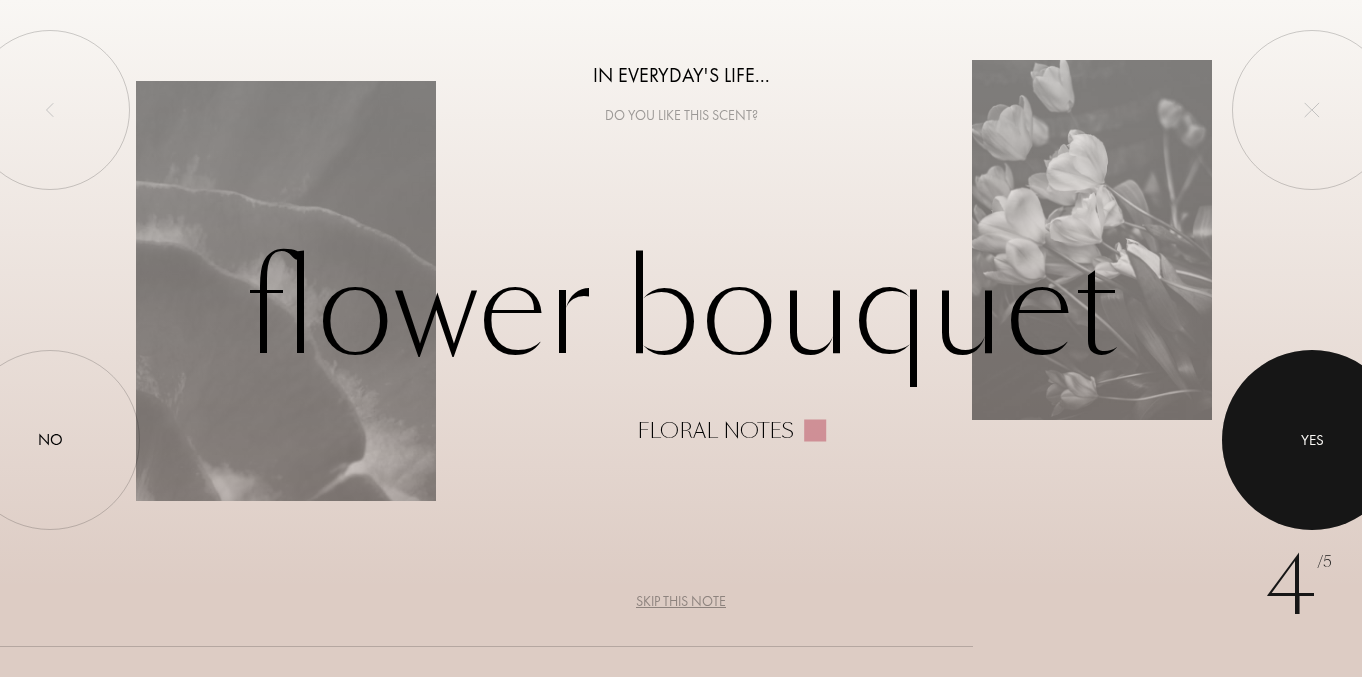 click at bounding box center (1312, 440) 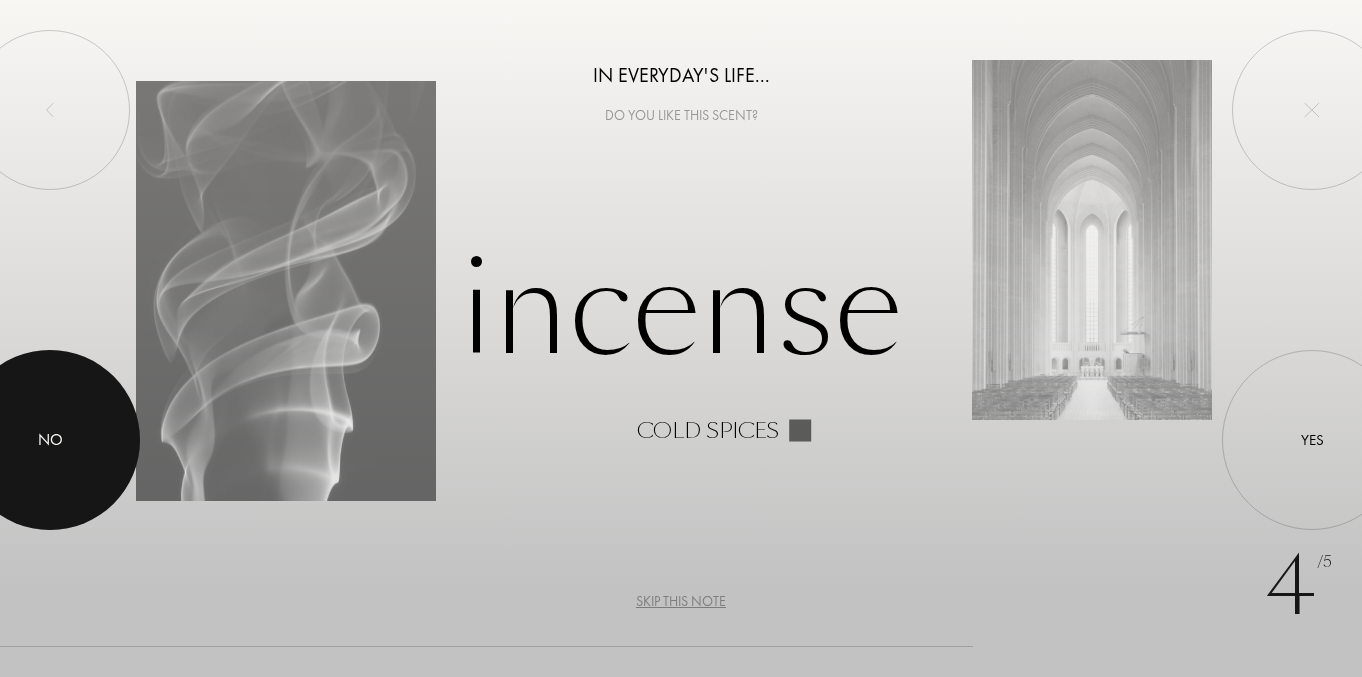 click at bounding box center (50, 440) 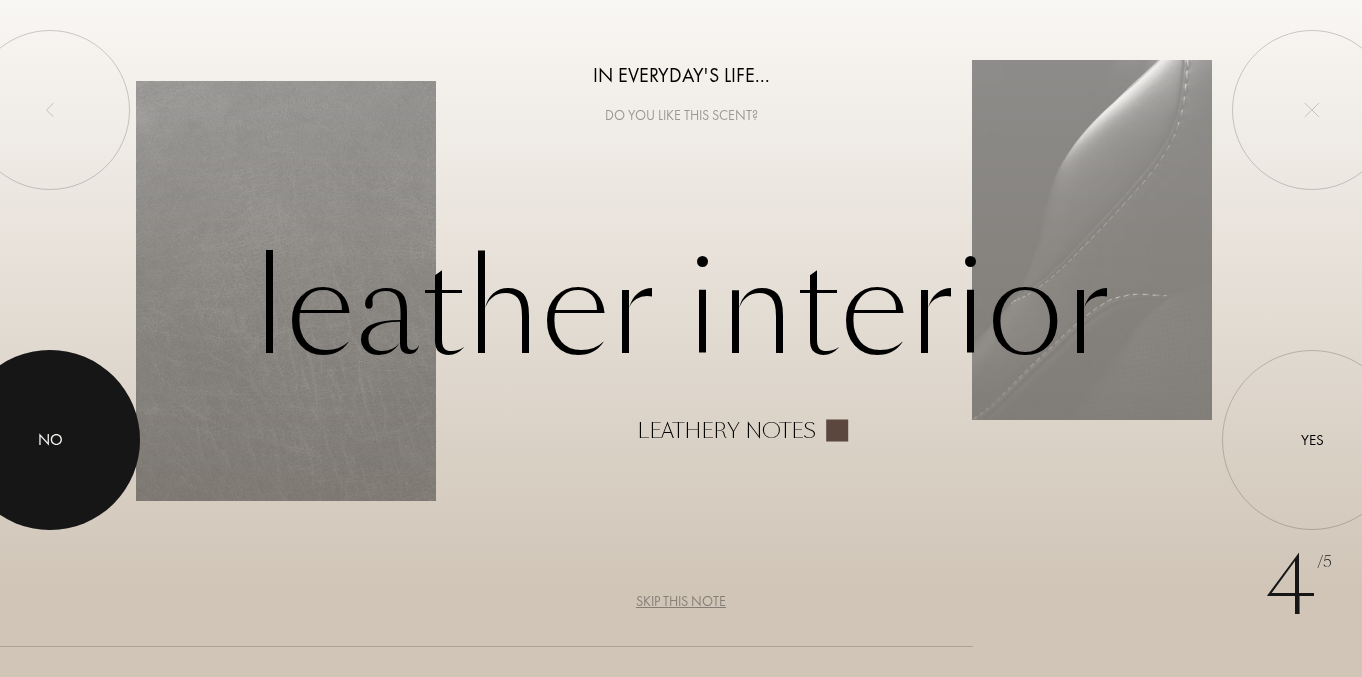 click on "No" at bounding box center (50, 440) 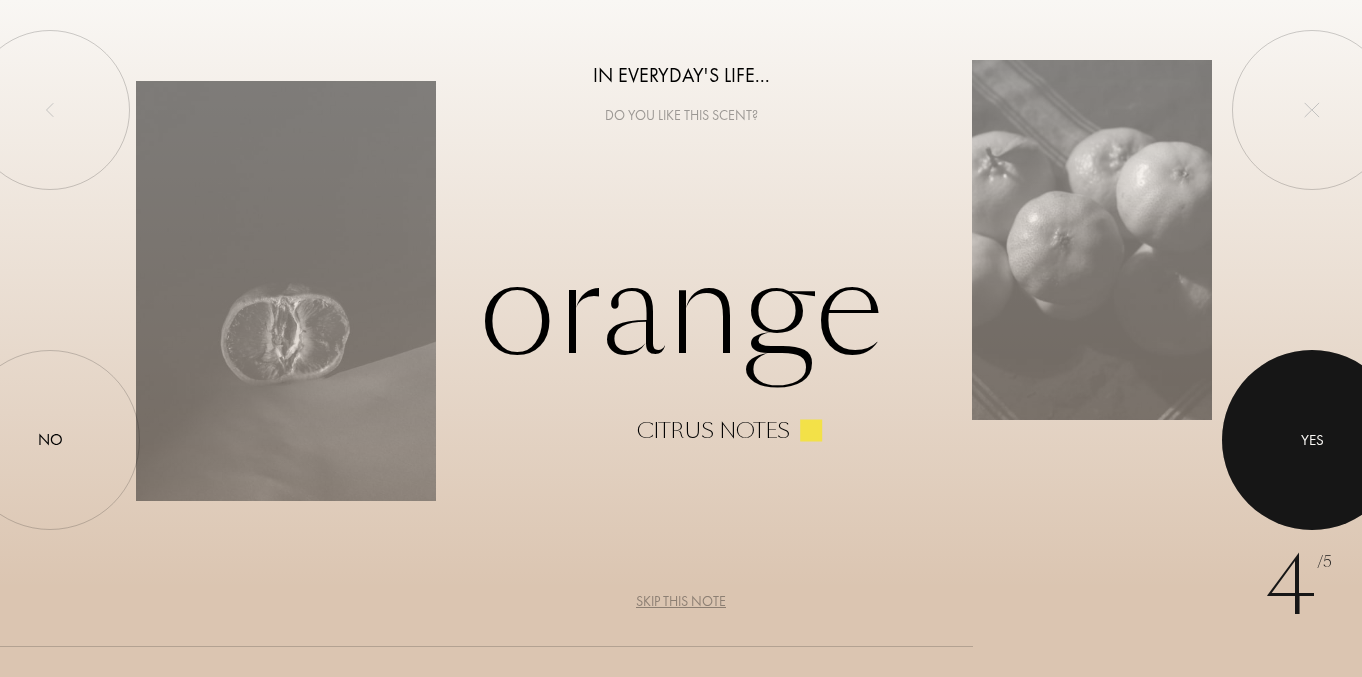 click at bounding box center (1312, 440) 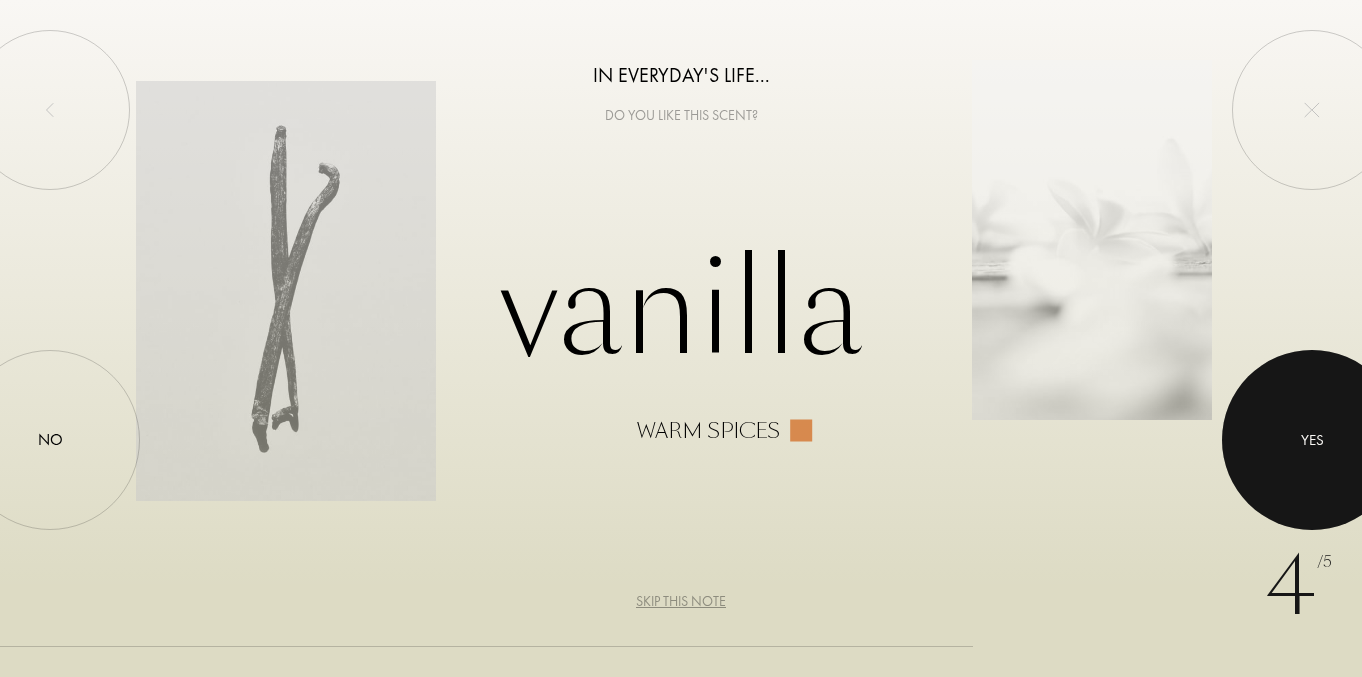 click at bounding box center (1312, 440) 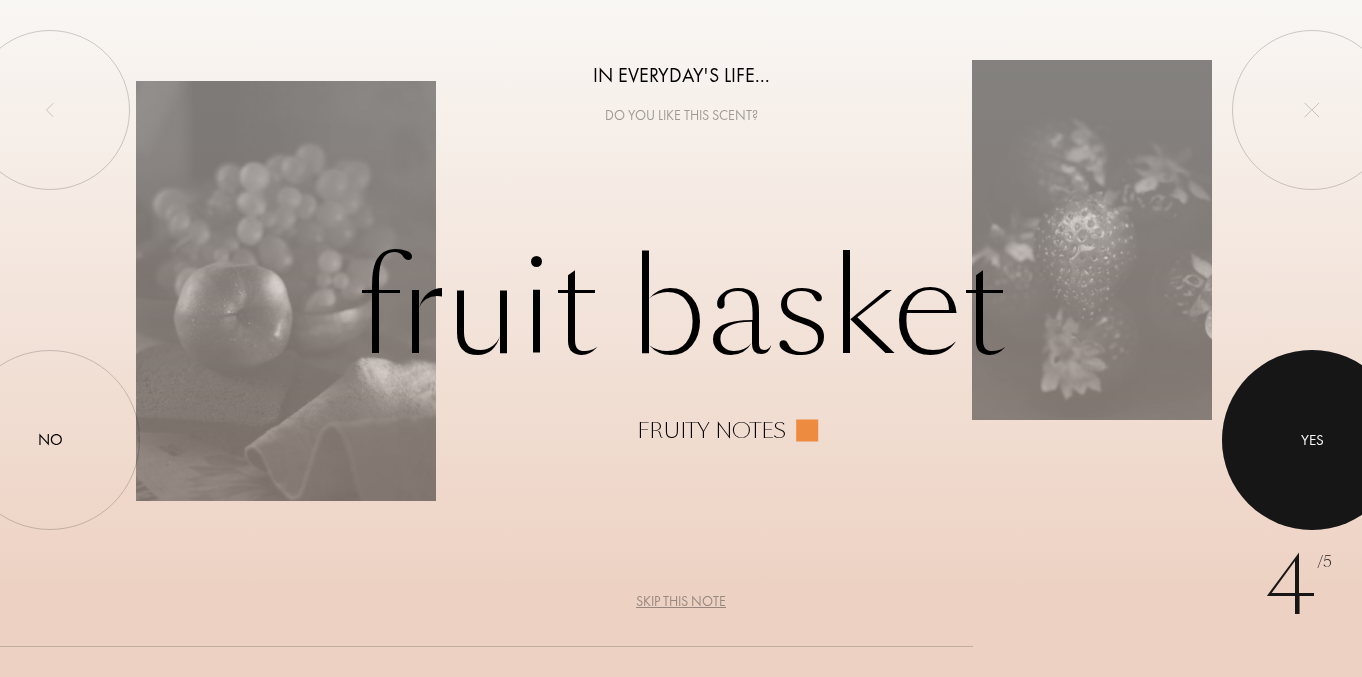 click at bounding box center [1312, 440] 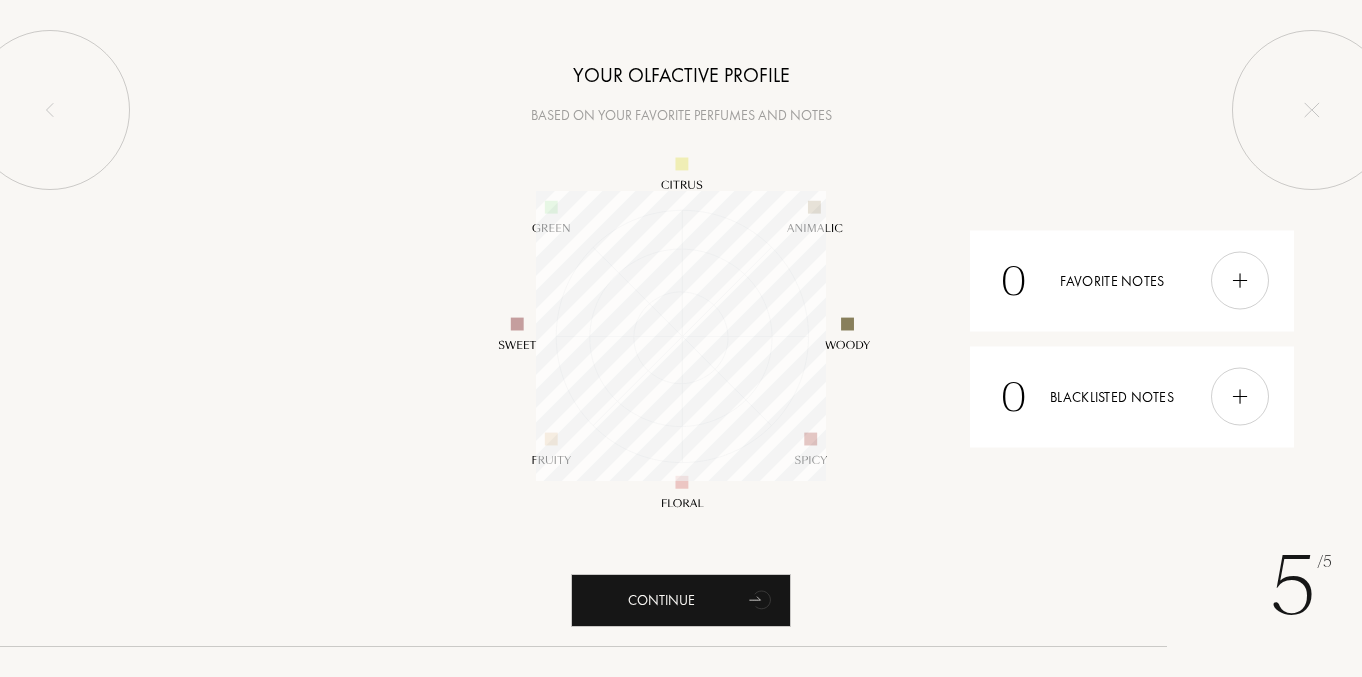 scroll, scrollTop: 999710, scrollLeft: 999710, axis: both 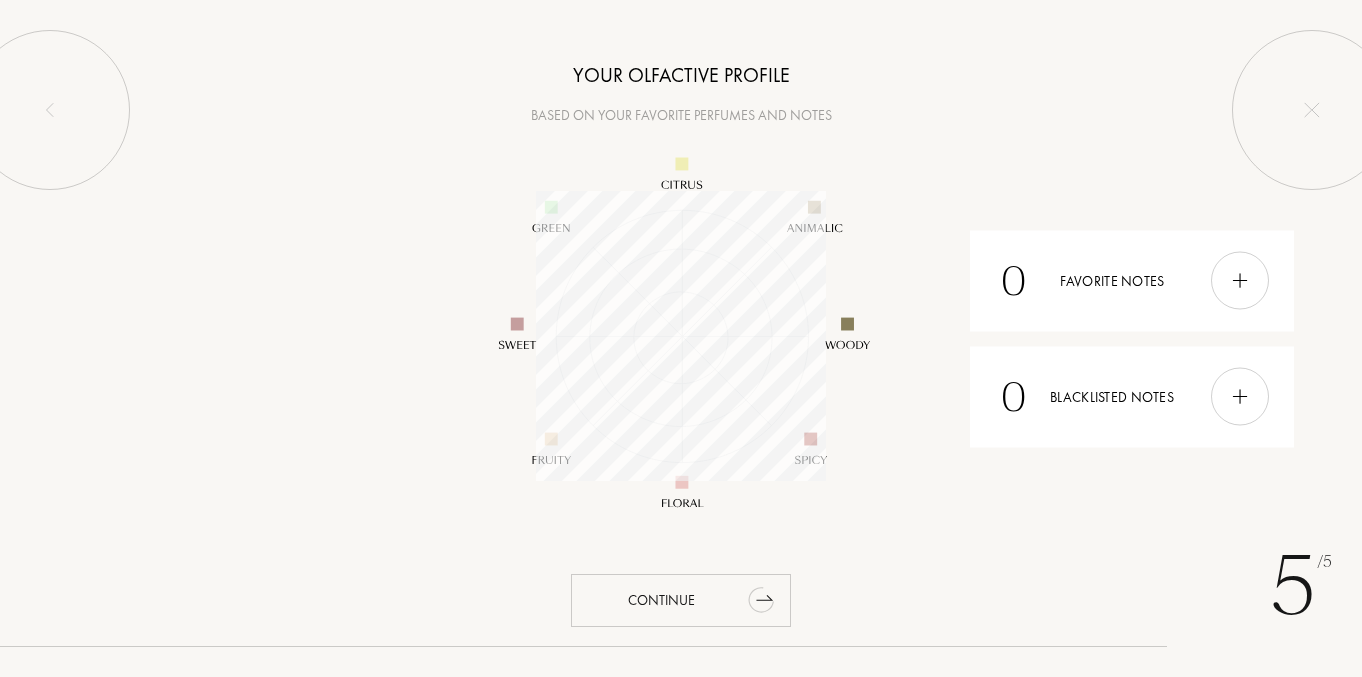 click on "Continue" at bounding box center [681, 600] 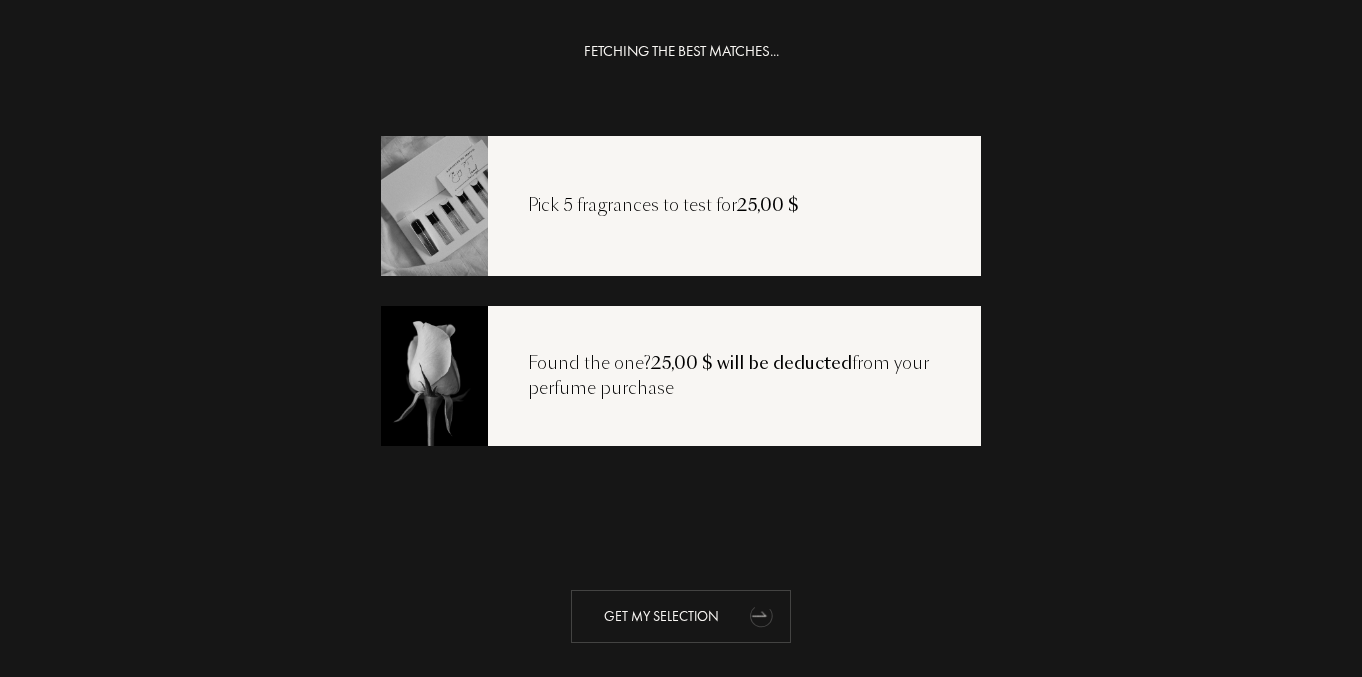 click on "Get my selection" at bounding box center (681, 616) 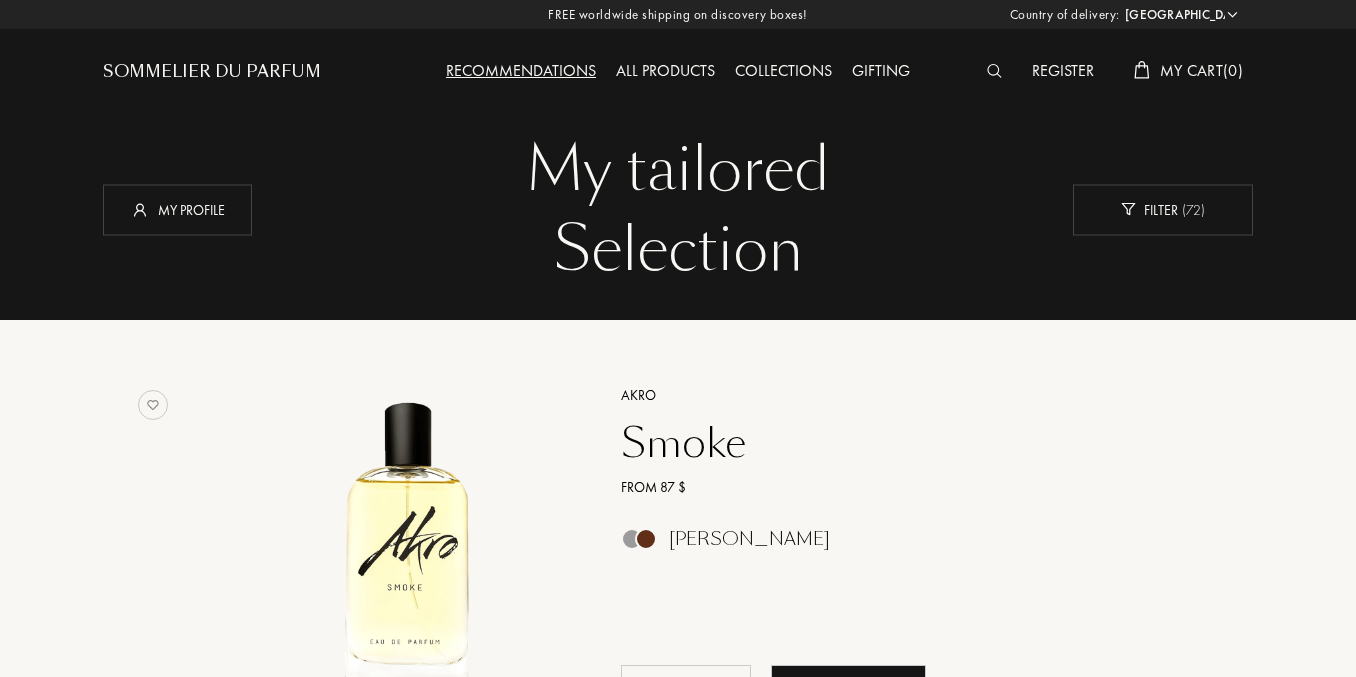 select on "US" 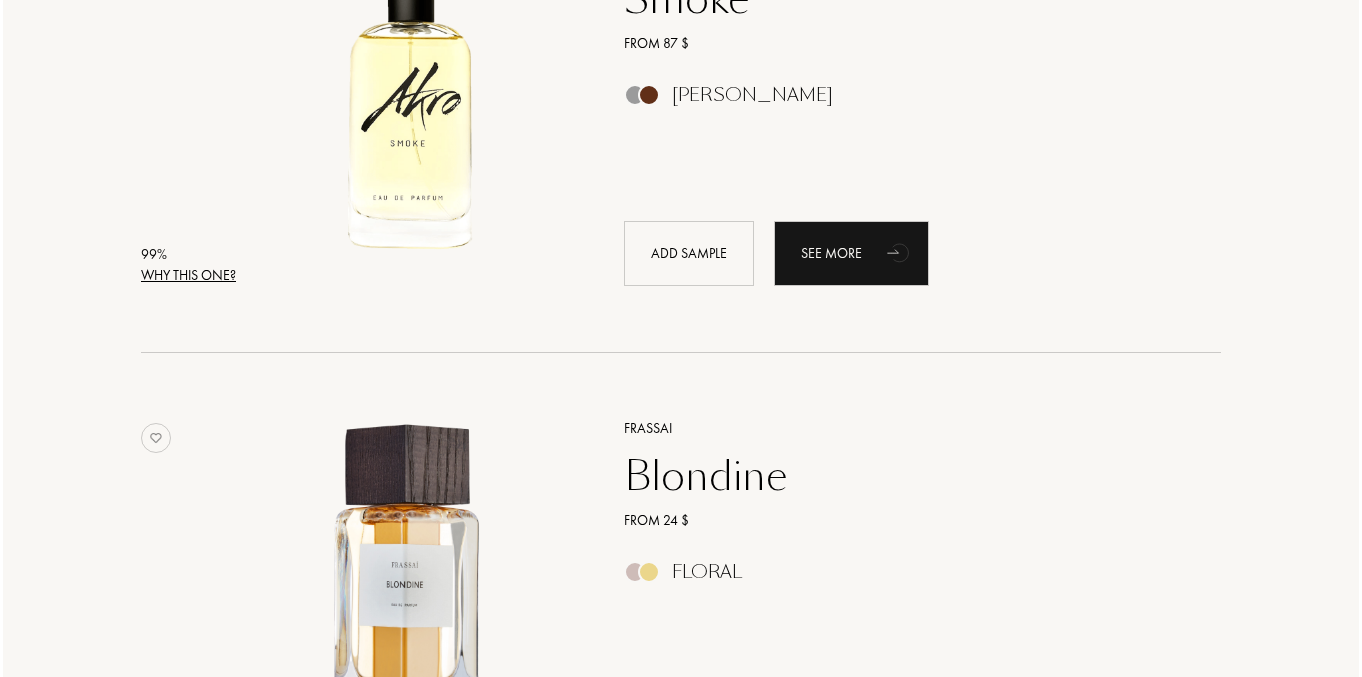 scroll, scrollTop: 336, scrollLeft: 0, axis: vertical 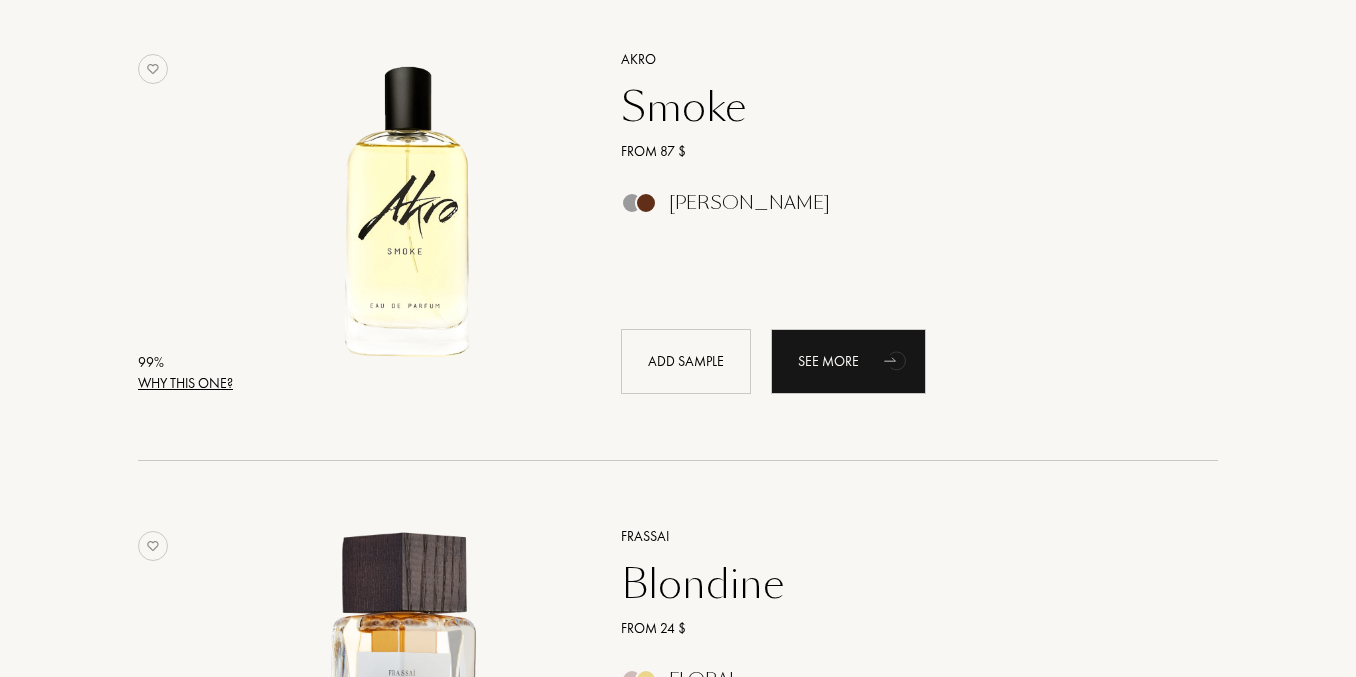click on "Why this one?" at bounding box center [185, 383] 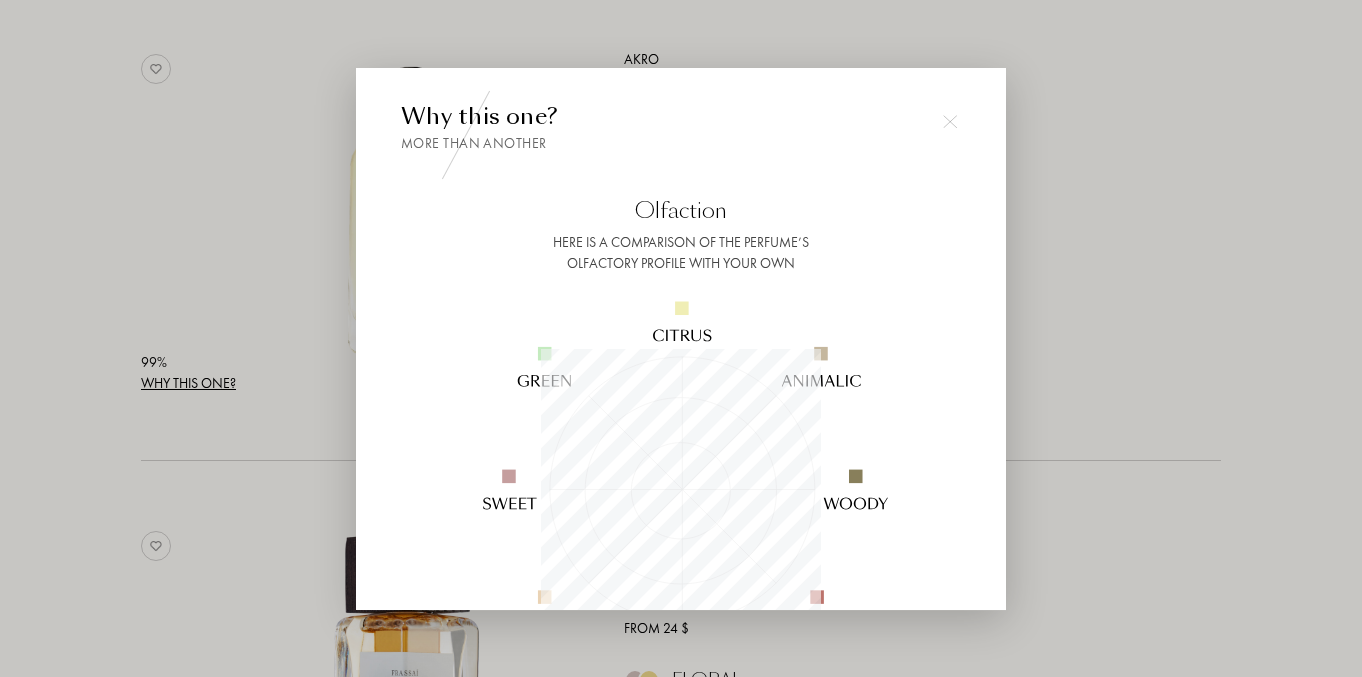scroll, scrollTop: 999720, scrollLeft: 999720, axis: both 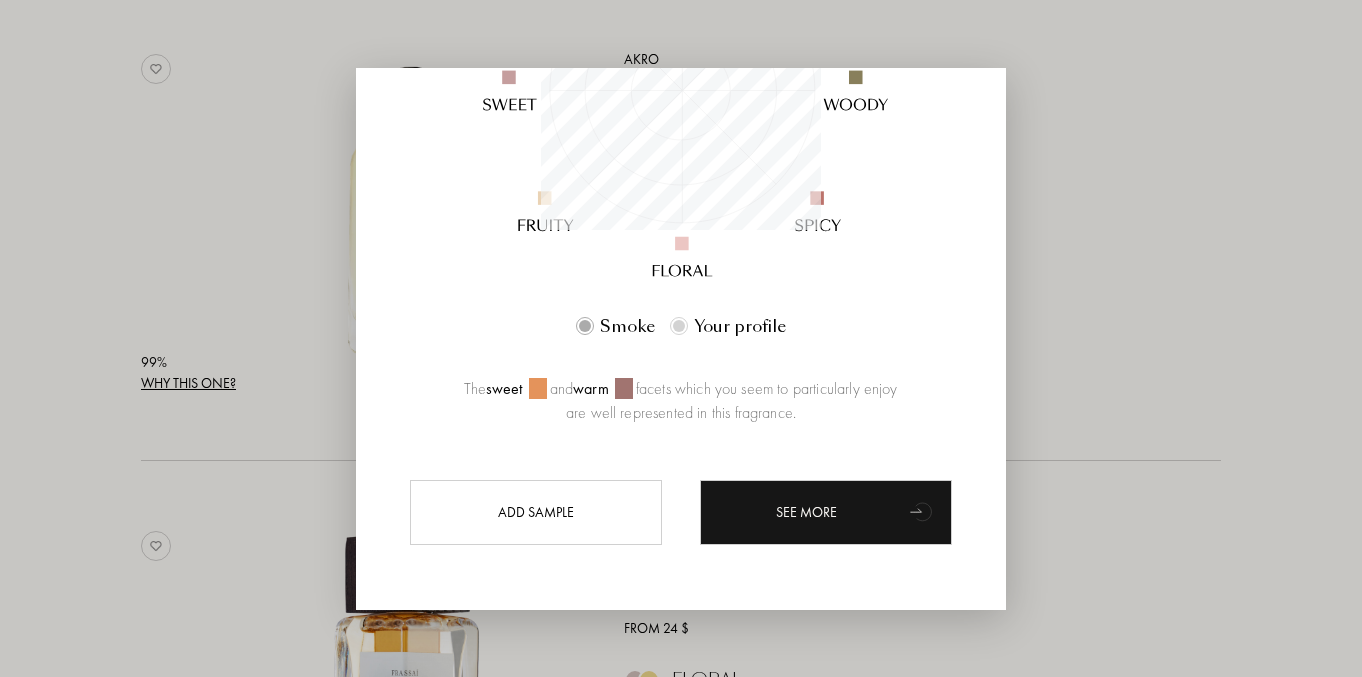 click at bounding box center [681, 338] 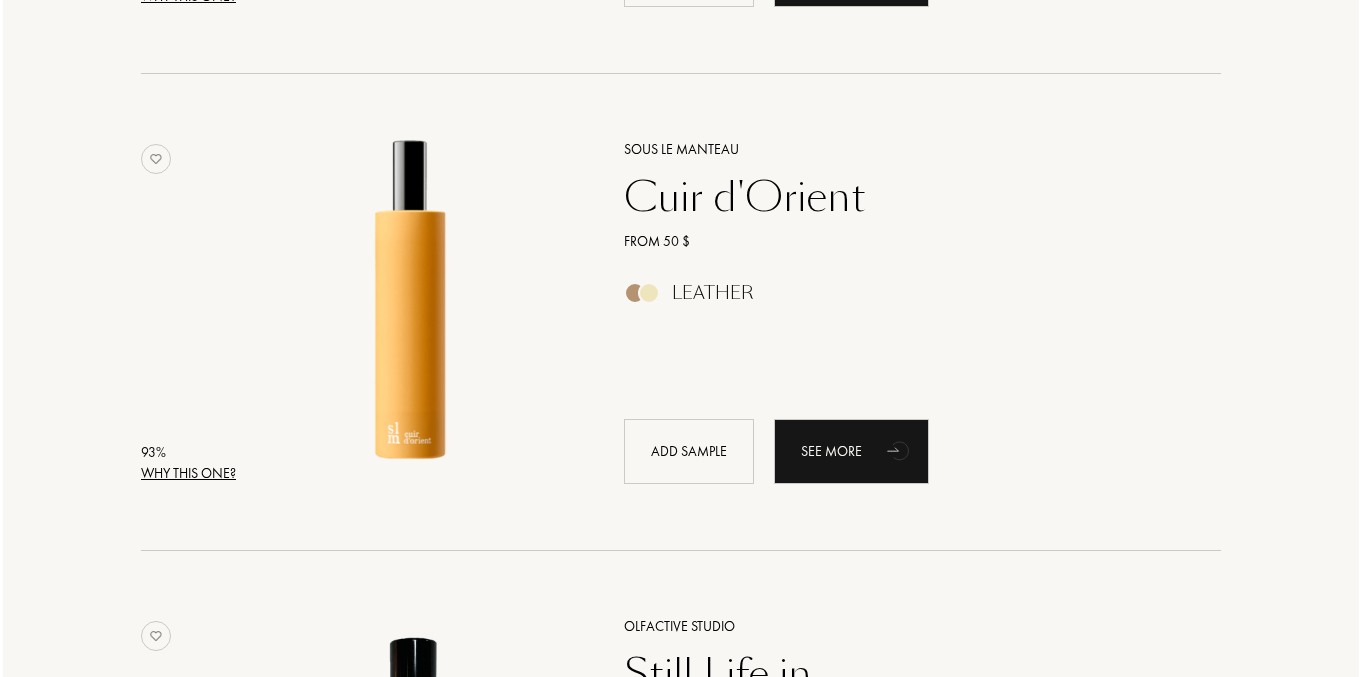 scroll, scrollTop: 1631, scrollLeft: 0, axis: vertical 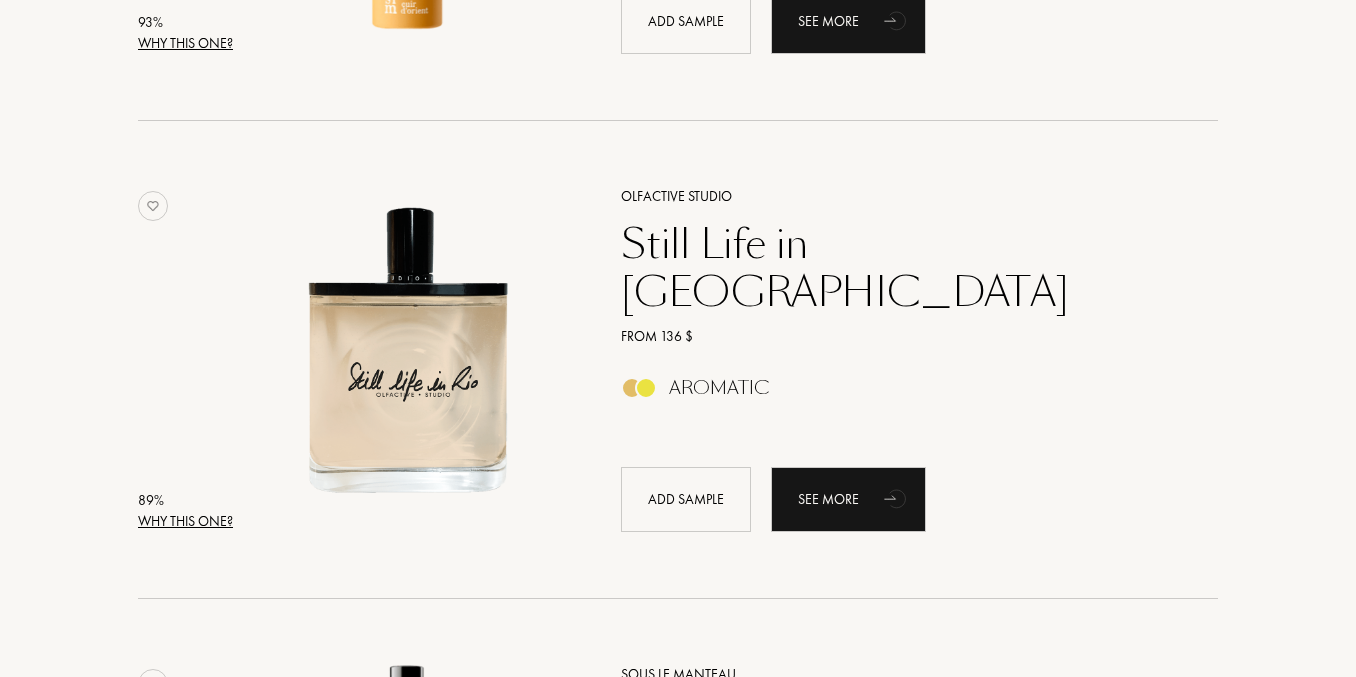 click on "Why this one?" at bounding box center [185, 521] 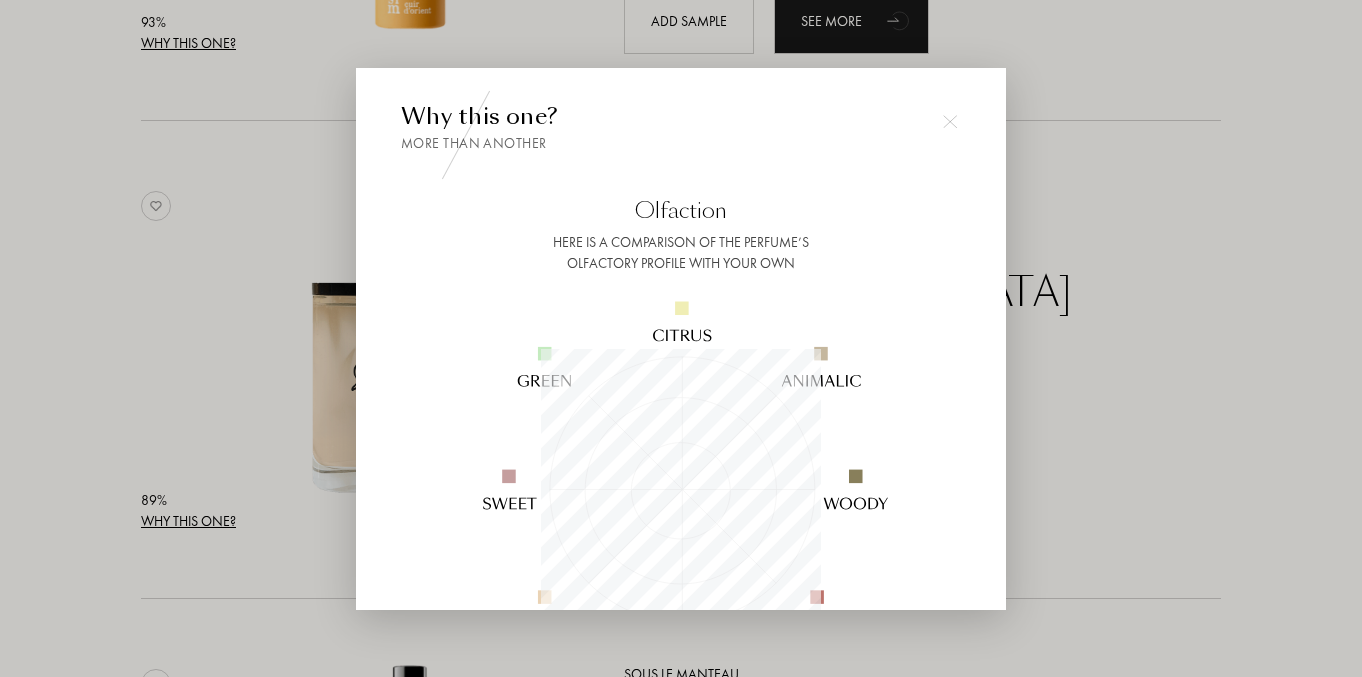 scroll, scrollTop: 999720, scrollLeft: 999720, axis: both 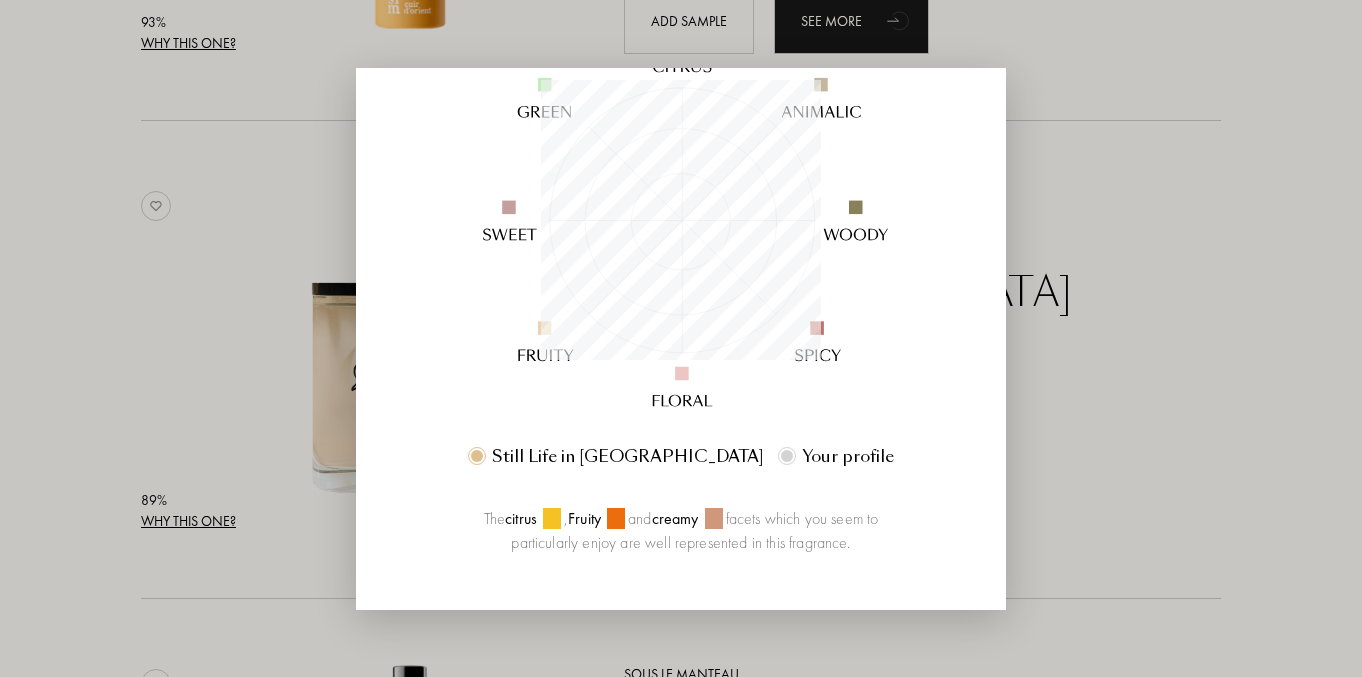 click at bounding box center (681, 338) 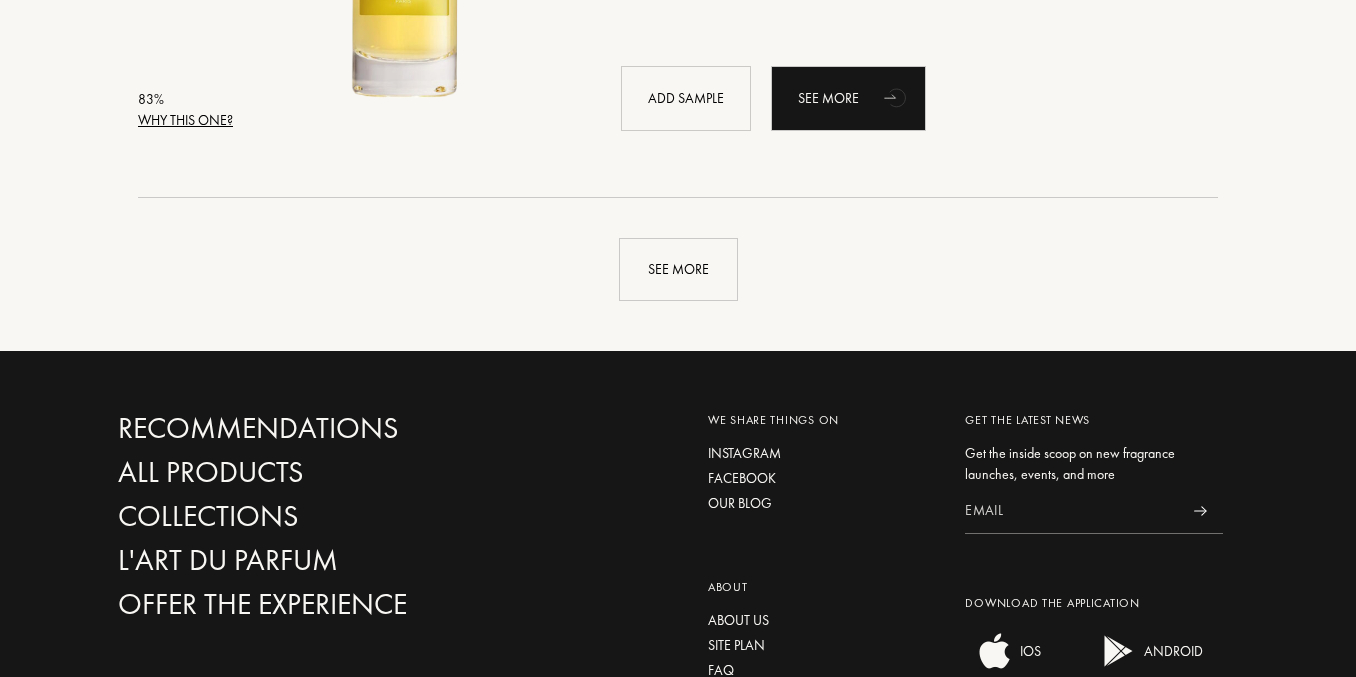 scroll, scrollTop: 4904, scrollLeft: 0, axis: vertical 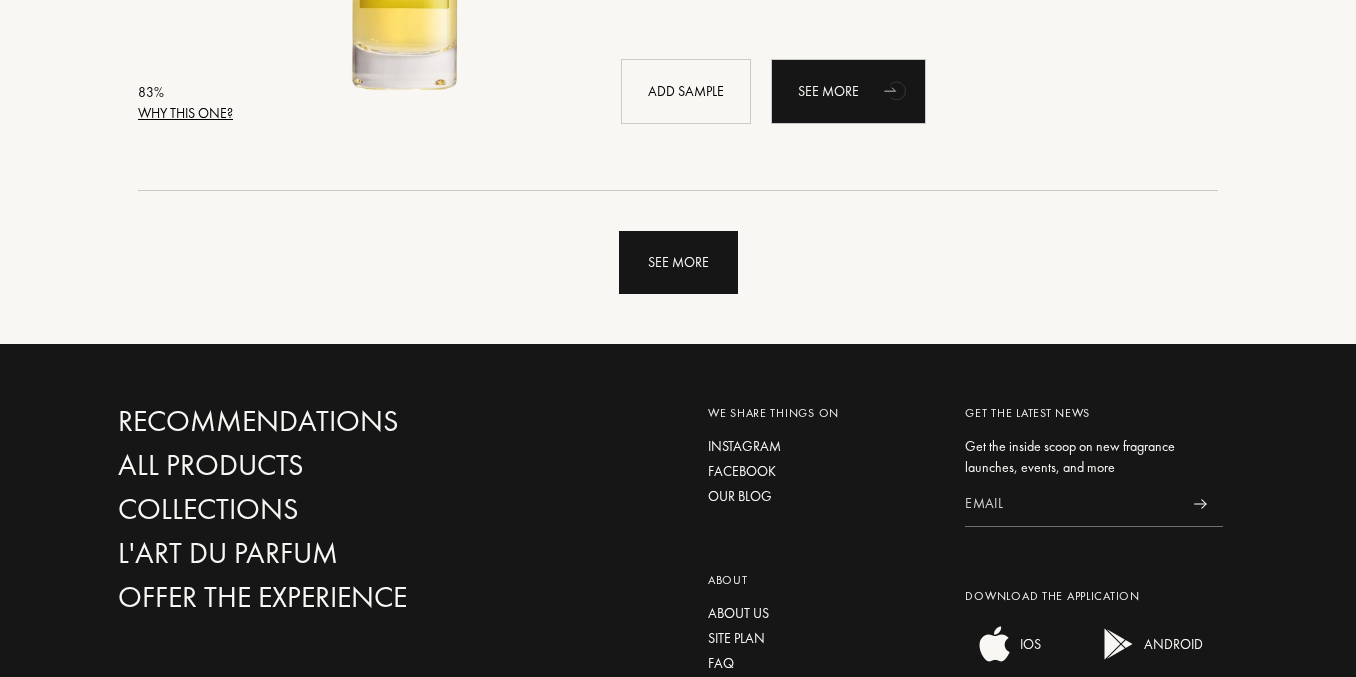 click on "See more" at bounding box center (678, 262) 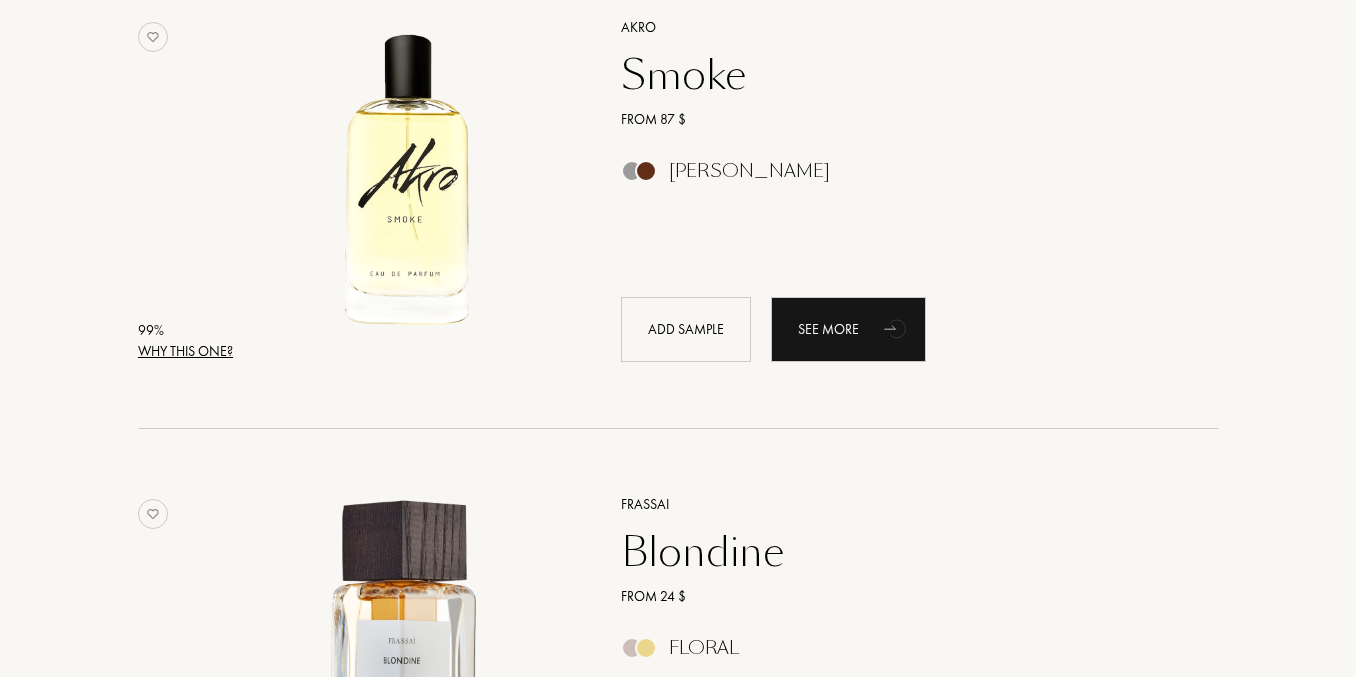 scroll, scrollTop: 0, scrollLeft: 0, axis: both 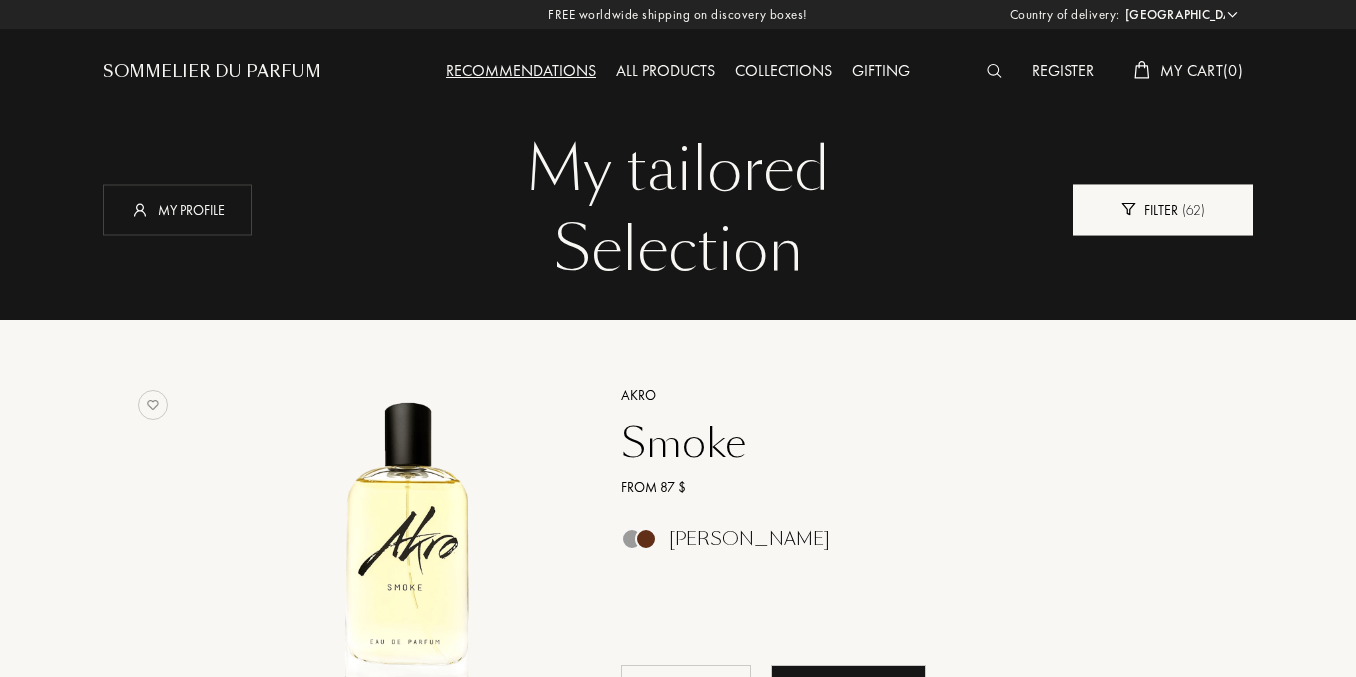 click on "Filter ( 62 )" at bounding box center [1163, 209] 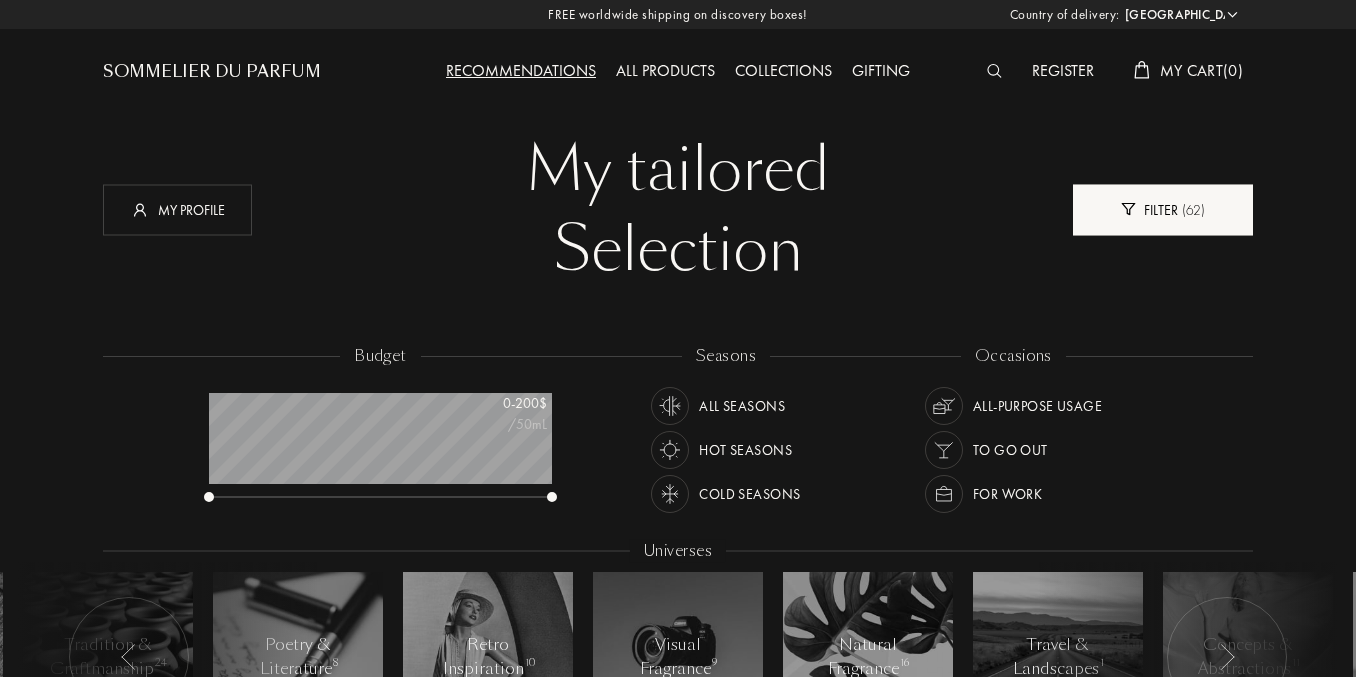 scroll, scrollTop: 999900, scrollLeft: 999656, axis: both 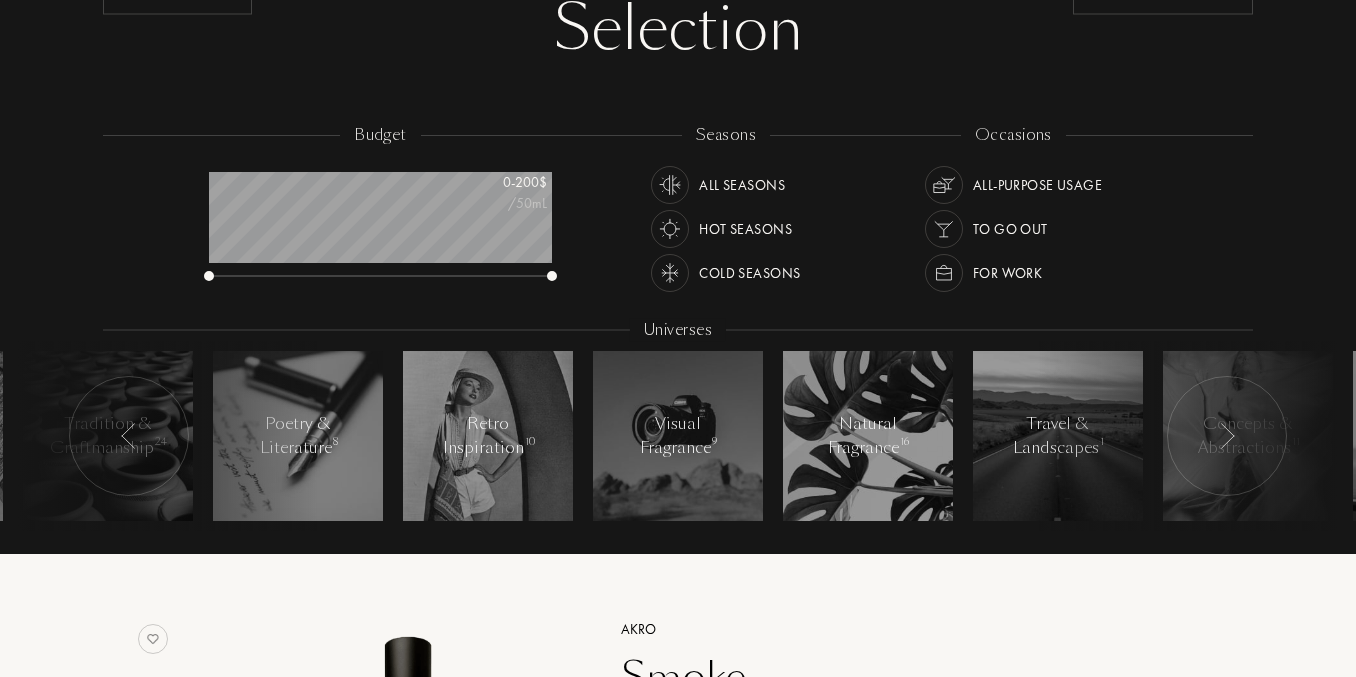 click at bounding box center (1227, 436) 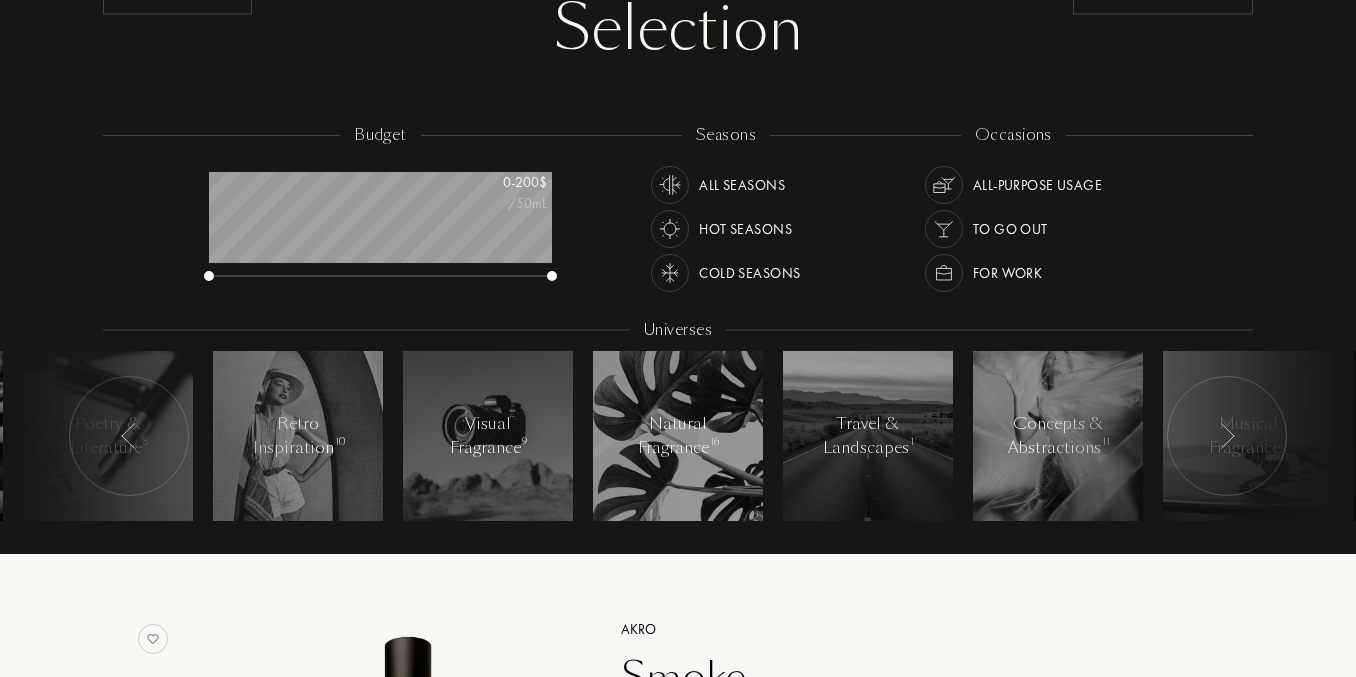 click at bounding box center [1227, 436] 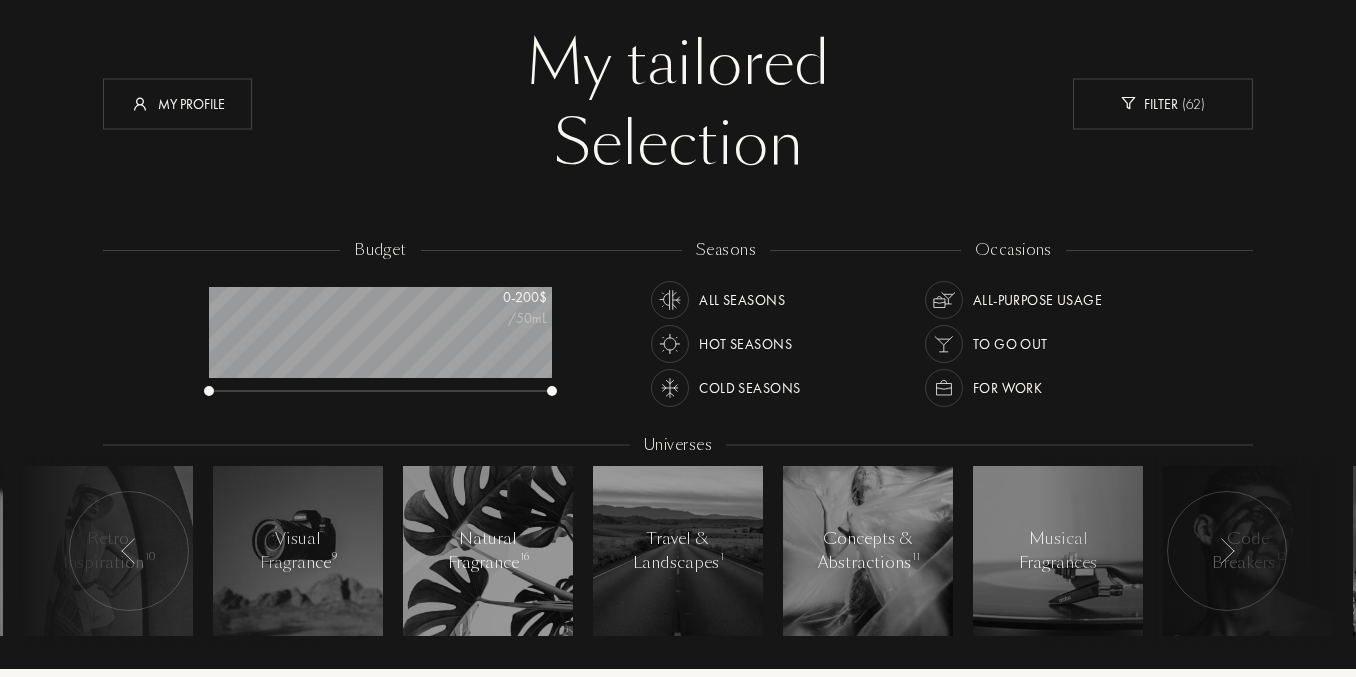 scroll, scrollTop: 0, scrollLeft: 0, axis: both 